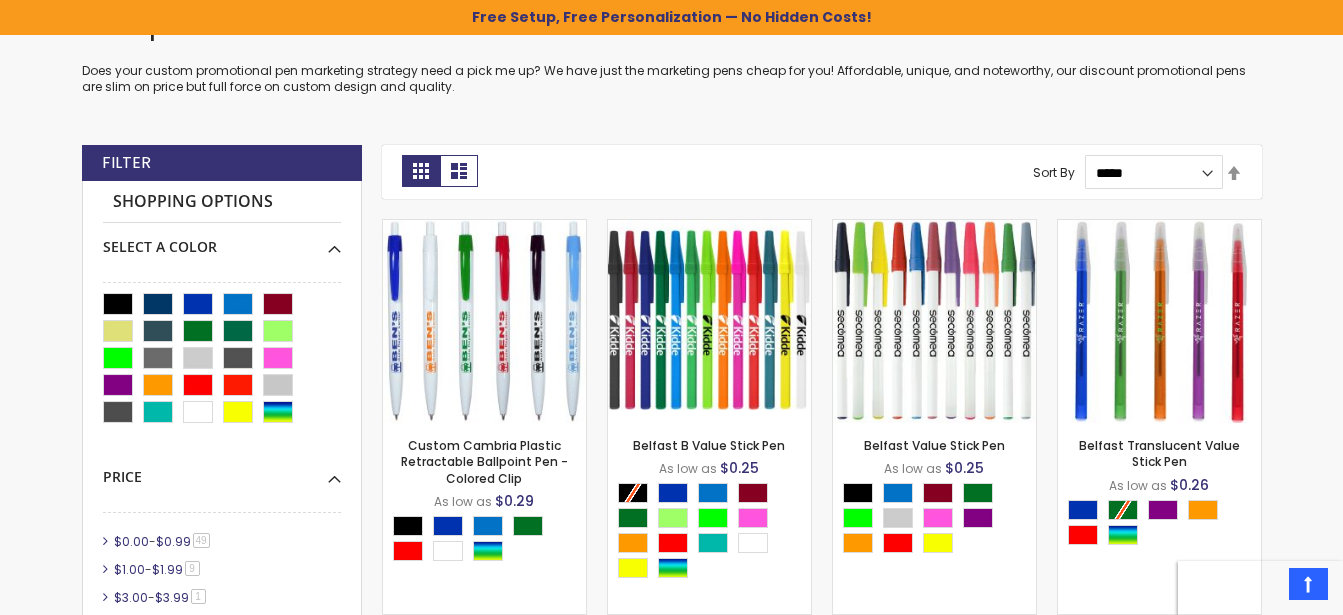 scroll, scrollTop: 613, scrollLeft: 0, axis: vertical 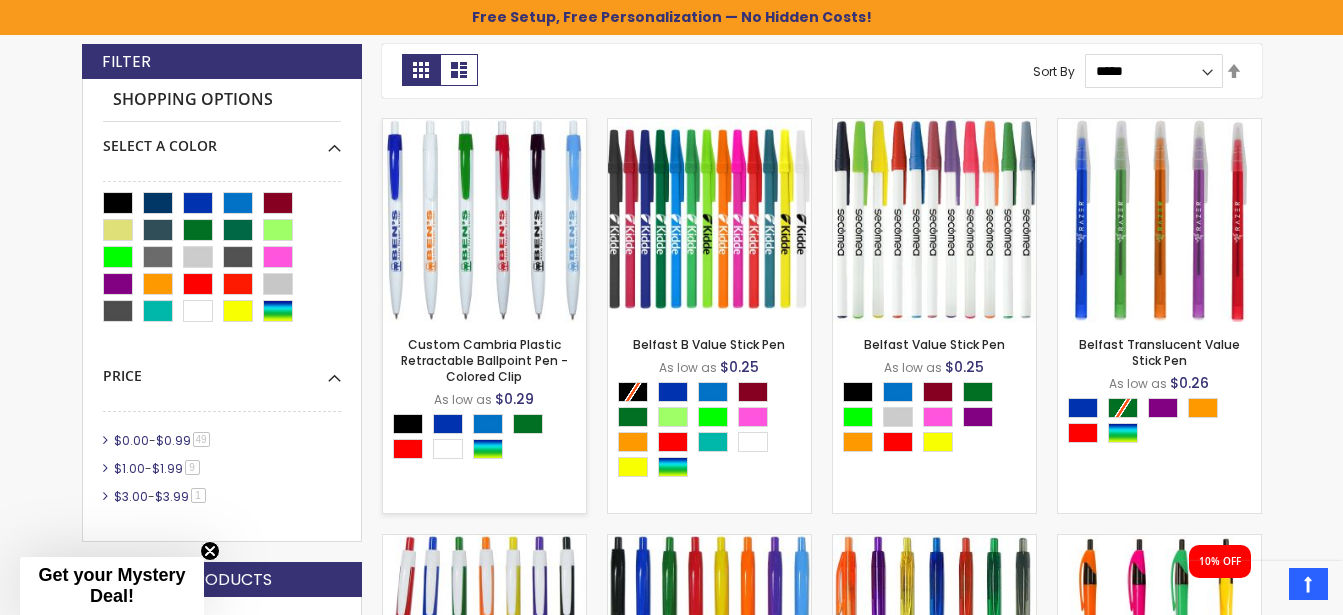 click on "-
***
+
Add to Cart" at bounding box center [484, 289] 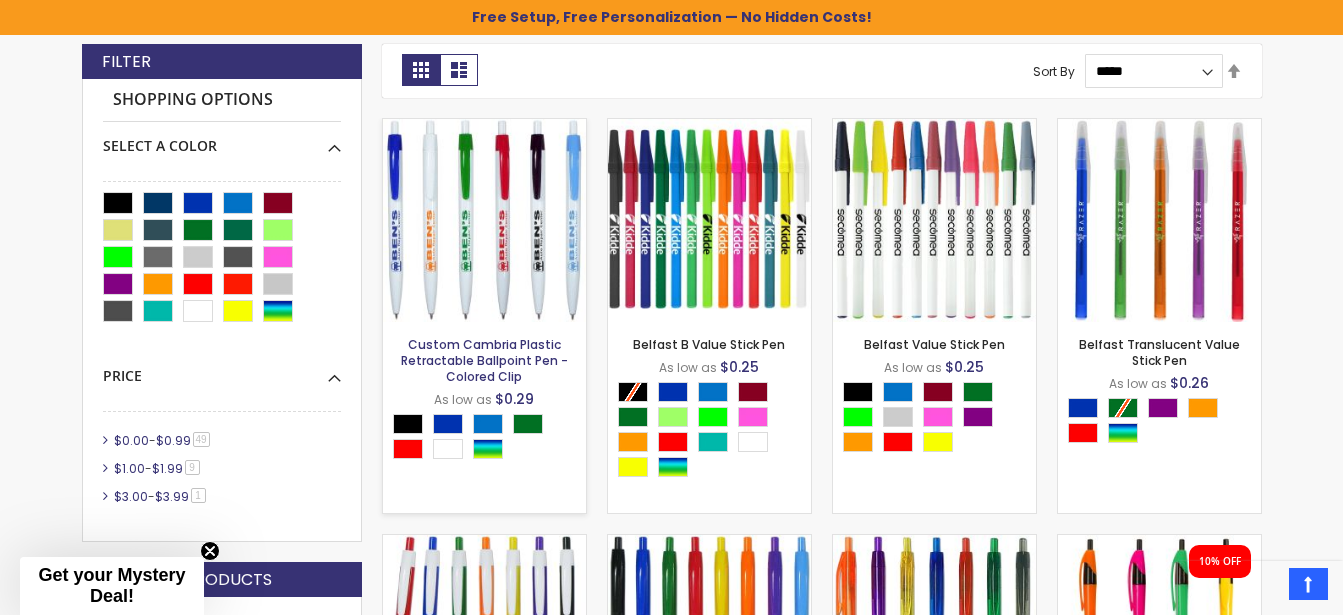 click on "Custom Cambria Plastic Retractable Ballpoint Pen - Colored Clip" at bounding box center [484, 360] 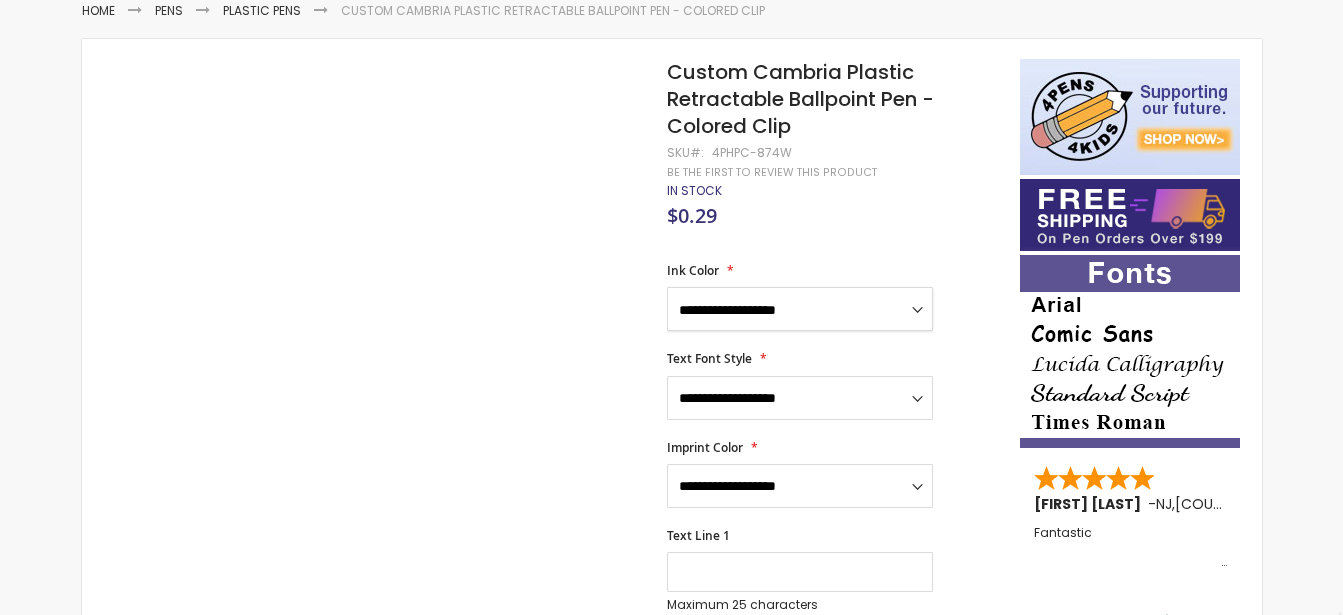 scroll, scrollTop: 306, scrollLeft: 0, axis: vertical 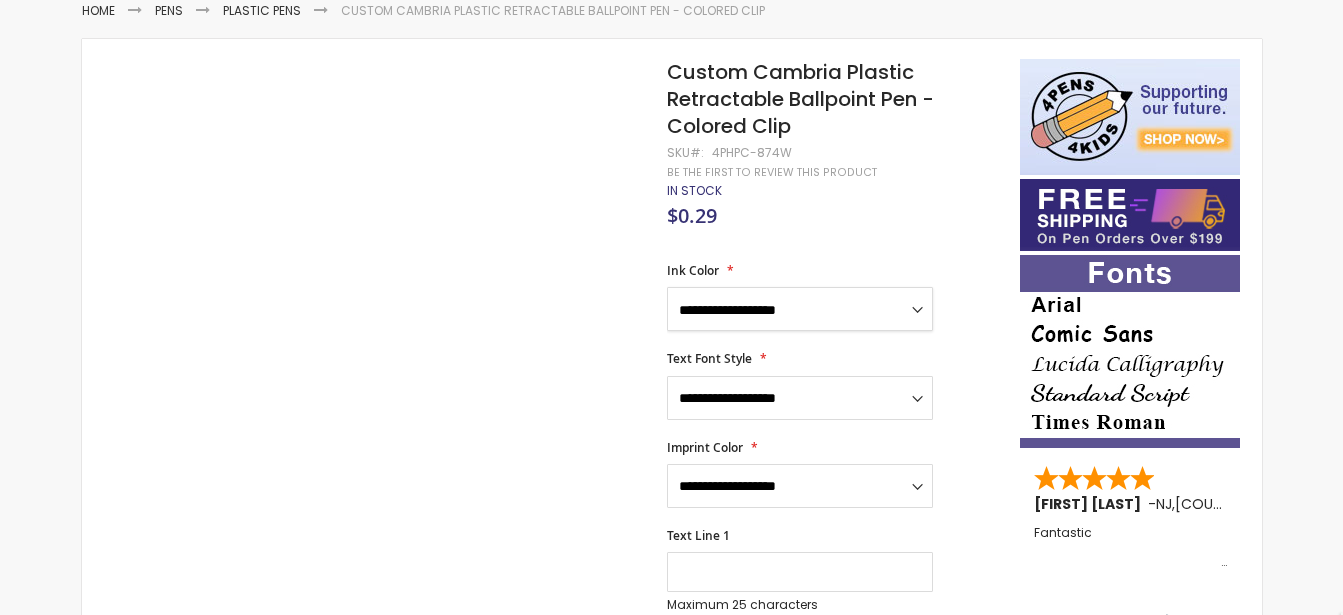 select on "*****" 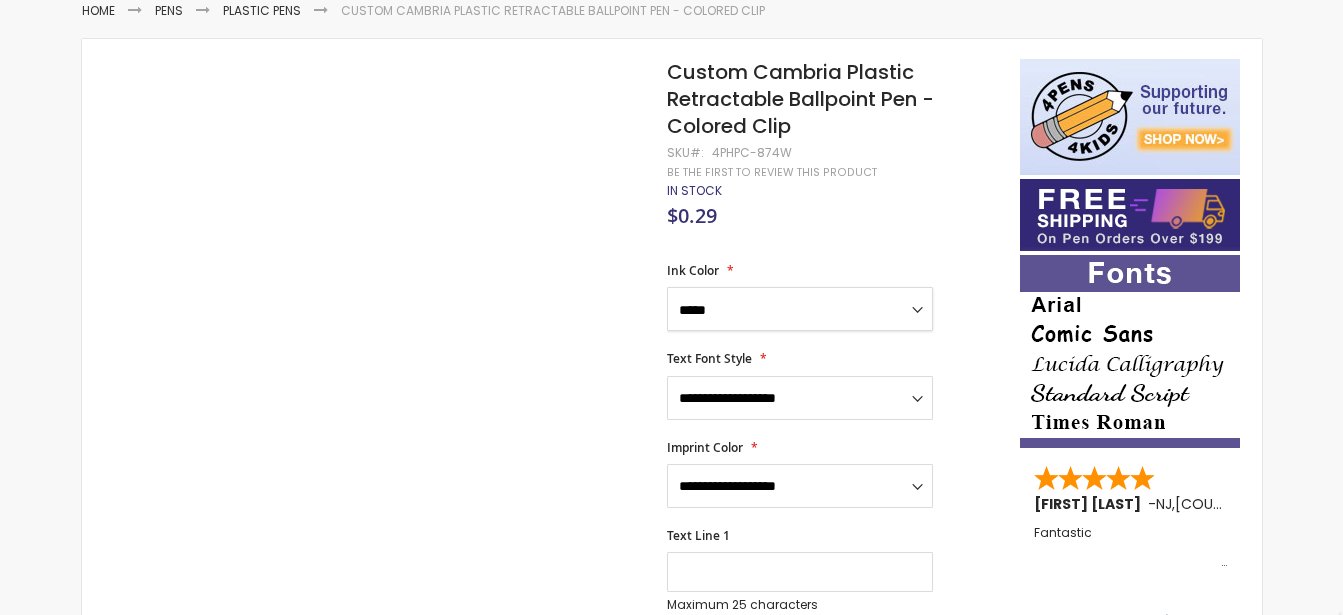 click on "*****" at bounding box center [0, 0] 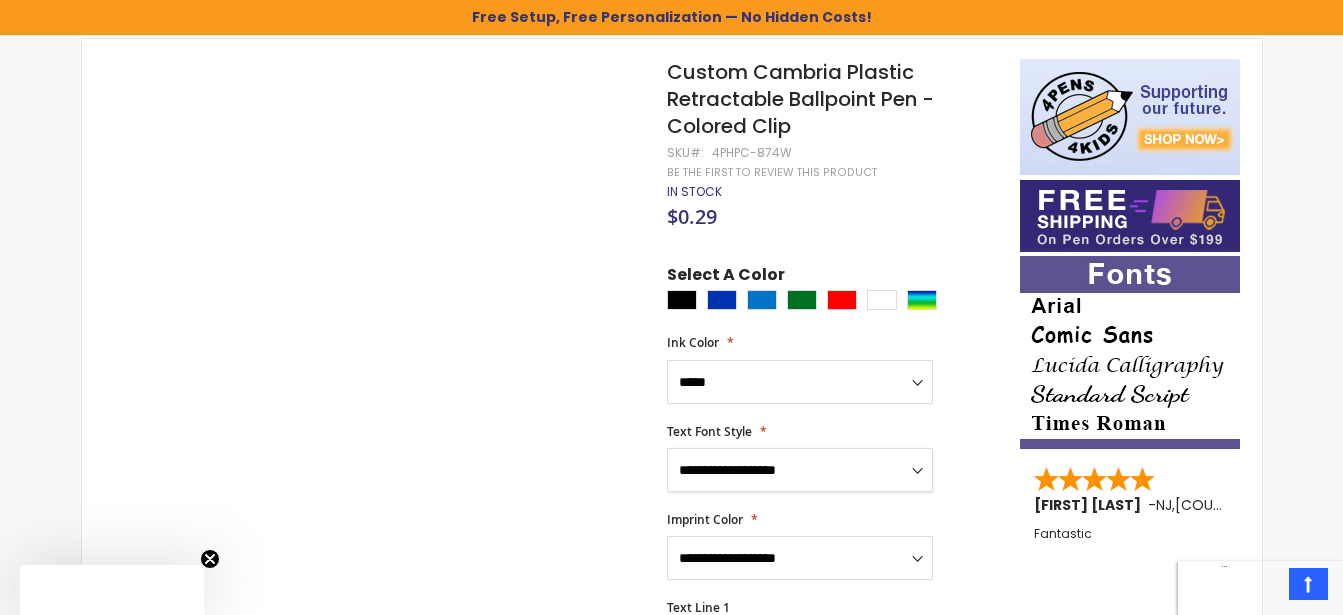 scroll, scrollTop: 343, scrollLeft: 0, axis: vertical 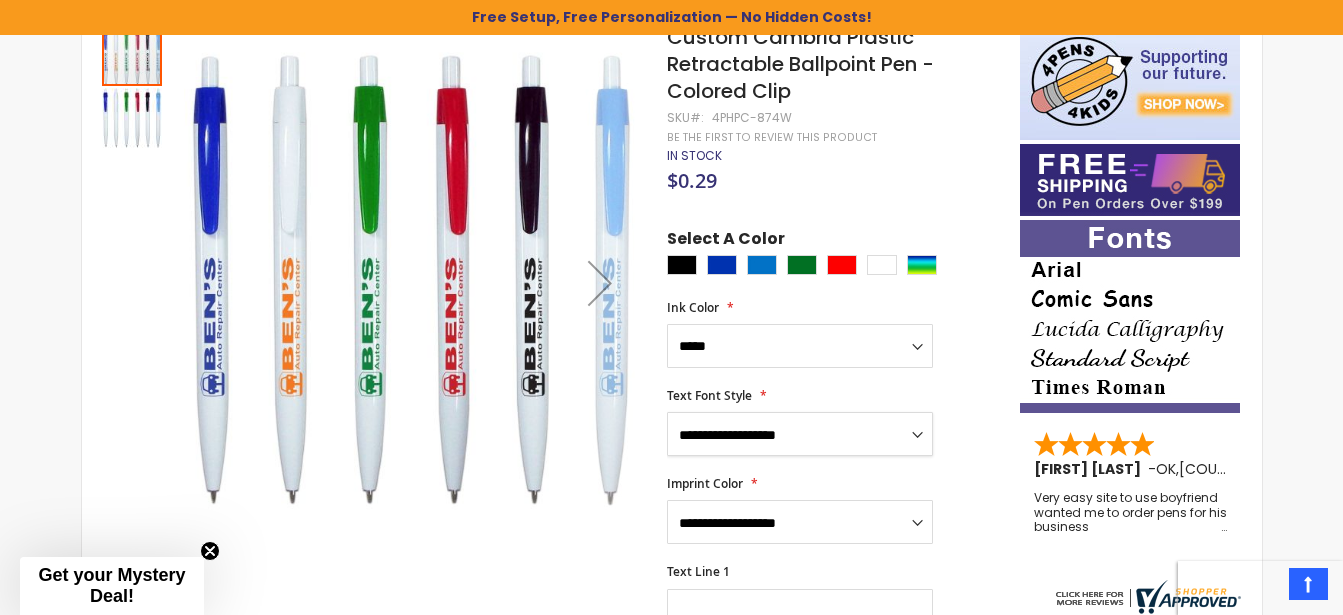 select on "*****" 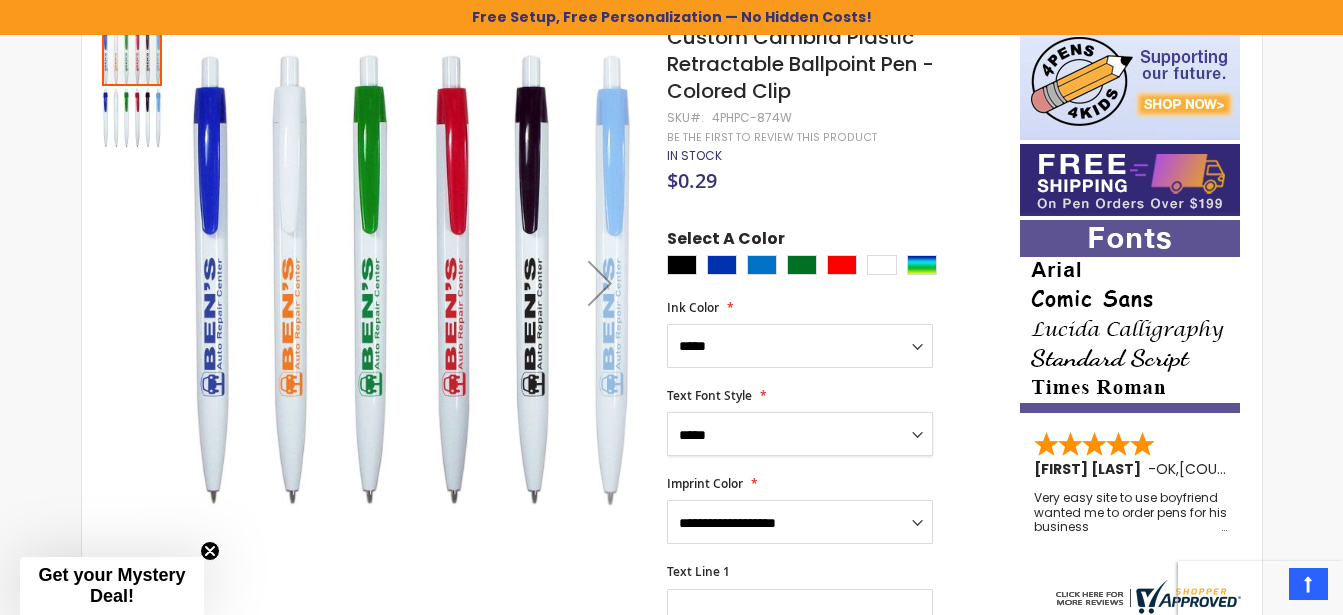 click on "**********" at bounding box center [0, 0] 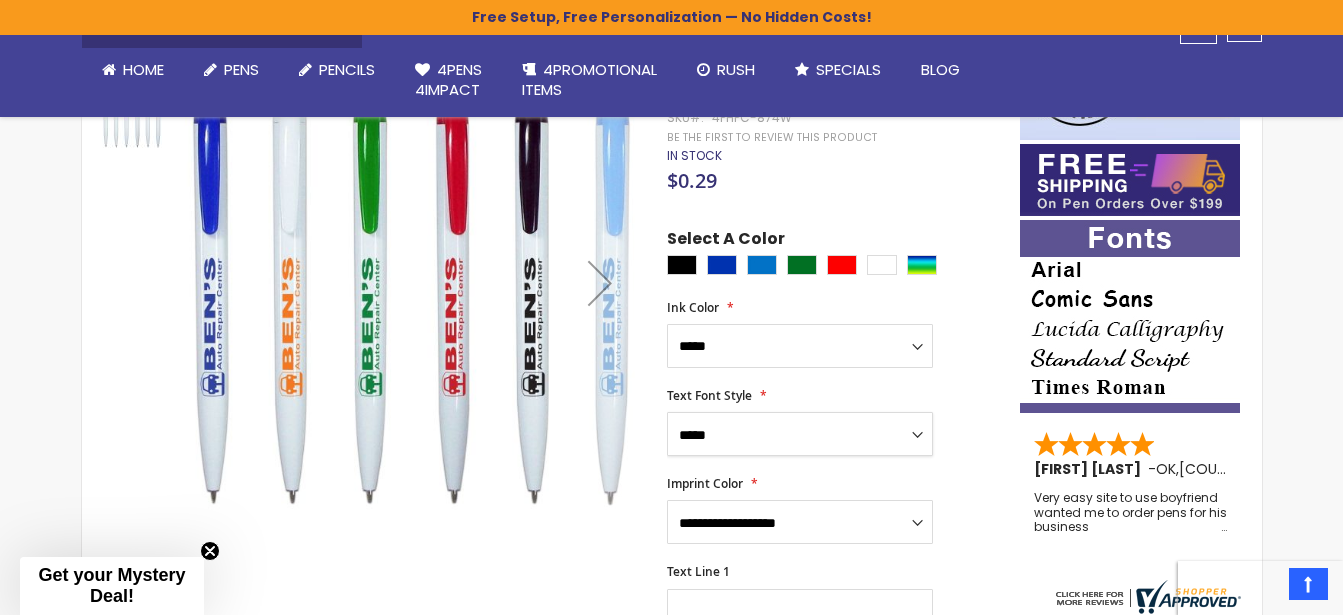 scroll, scrollTop: 445, scrollLeft: 0, axis: vertical 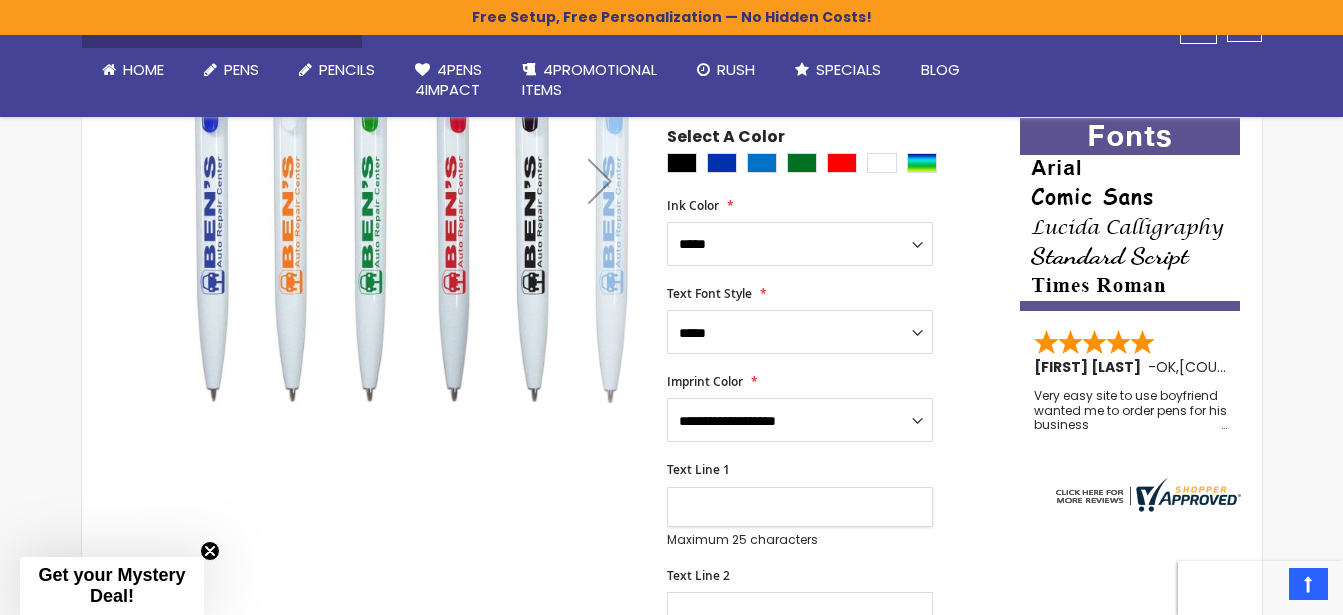 click on "Text Line 1" at bounding box center (800, 507) 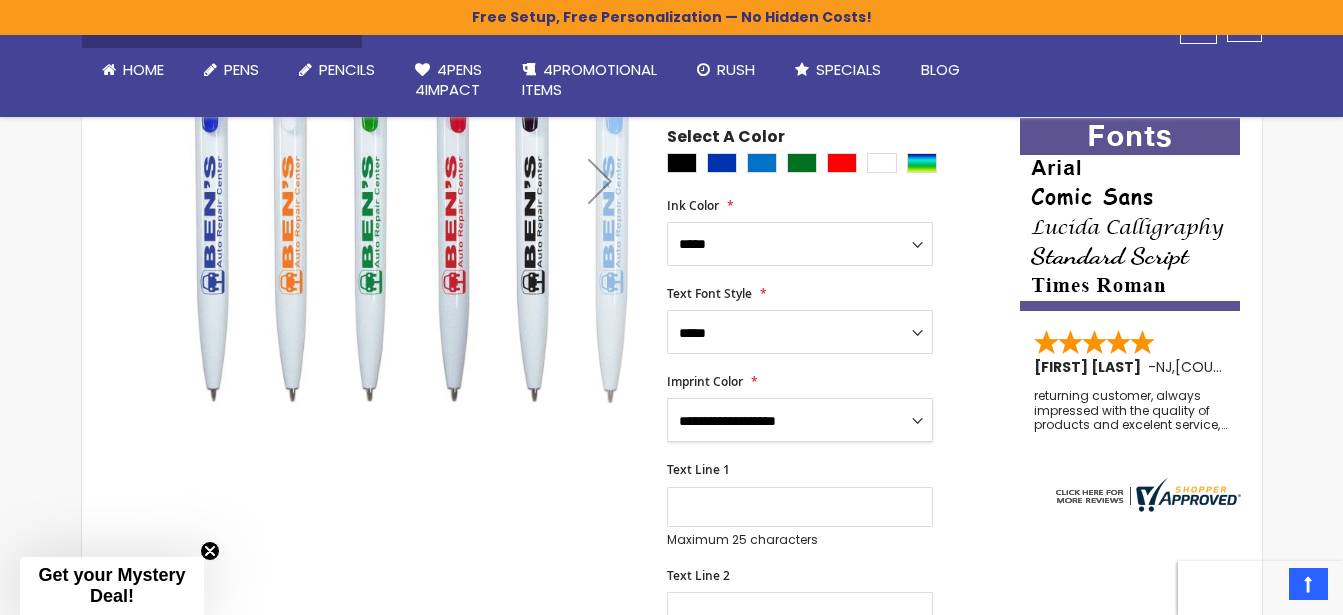 select on "*****" 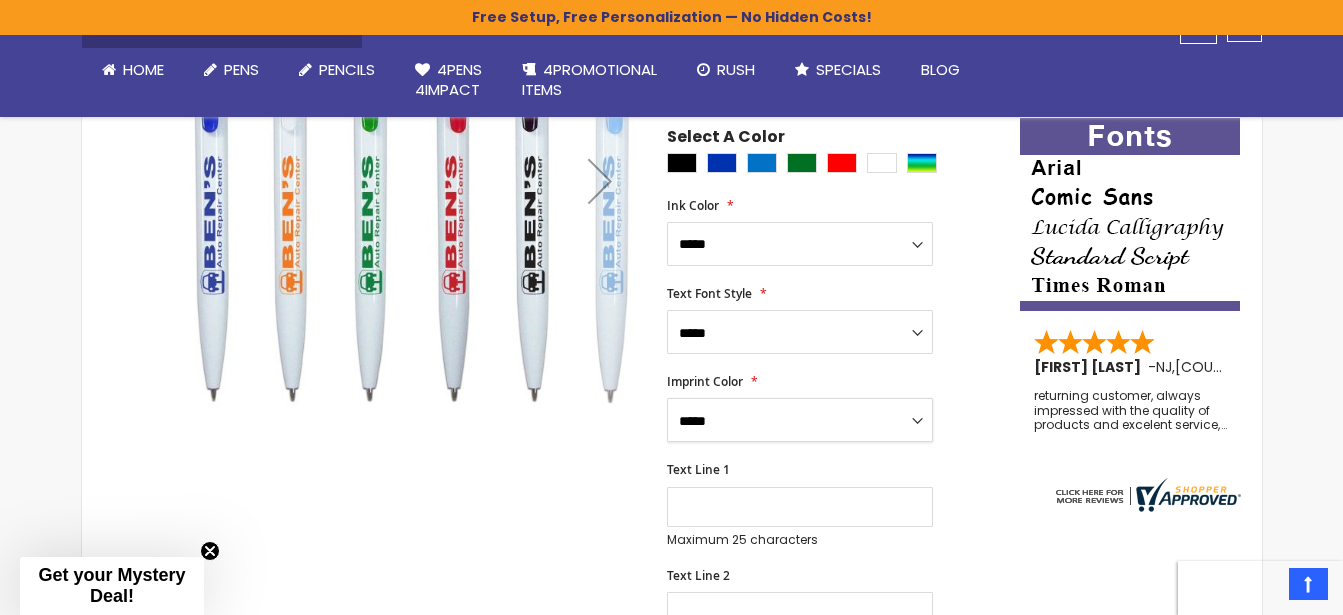 click on "****" at bounding box center (0, 0) 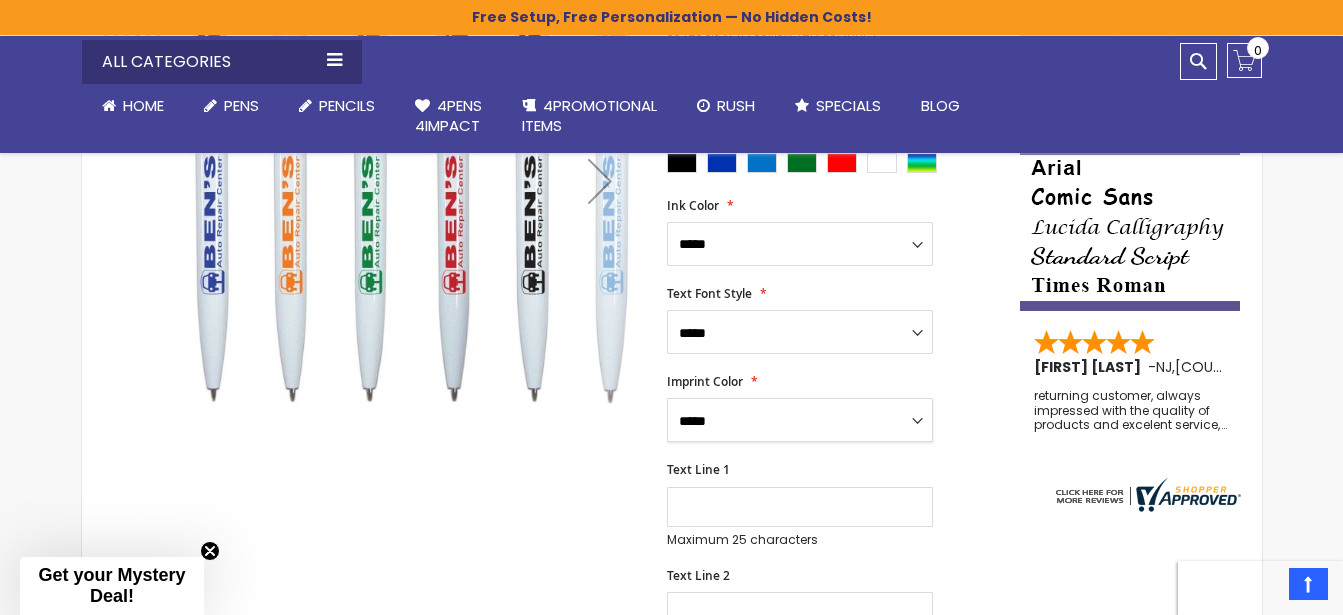 scroll, scrollTop: 343, scrollLeft: 0, axis: vertical 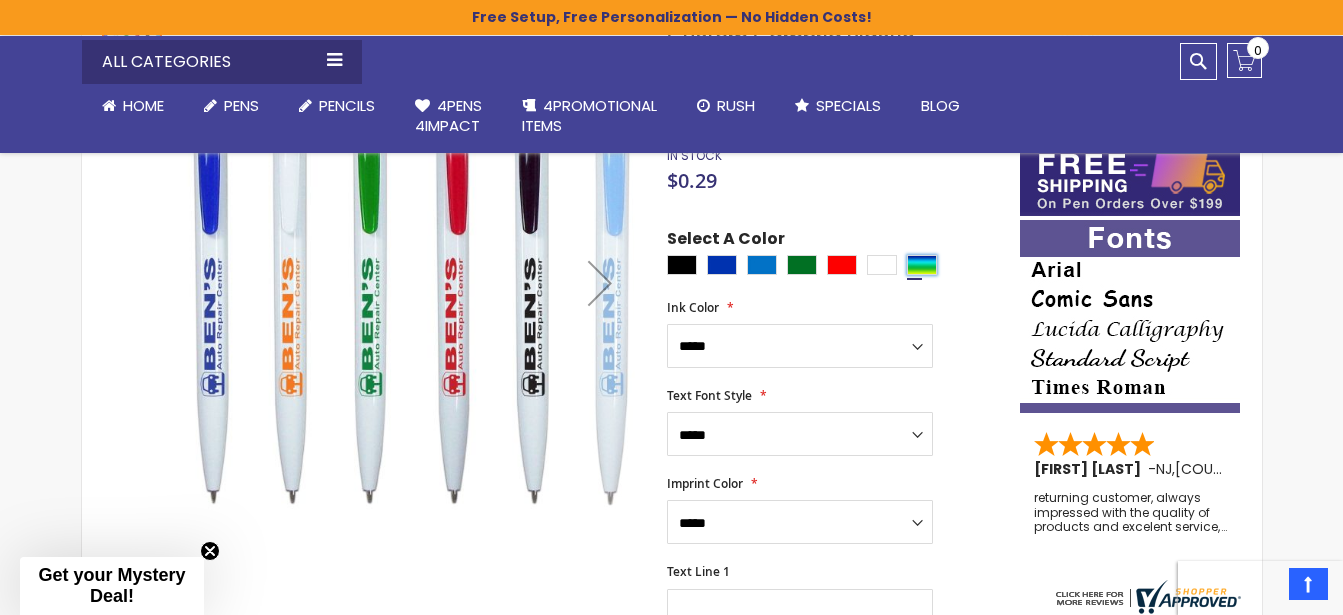 click at bounding box center (922, 265) 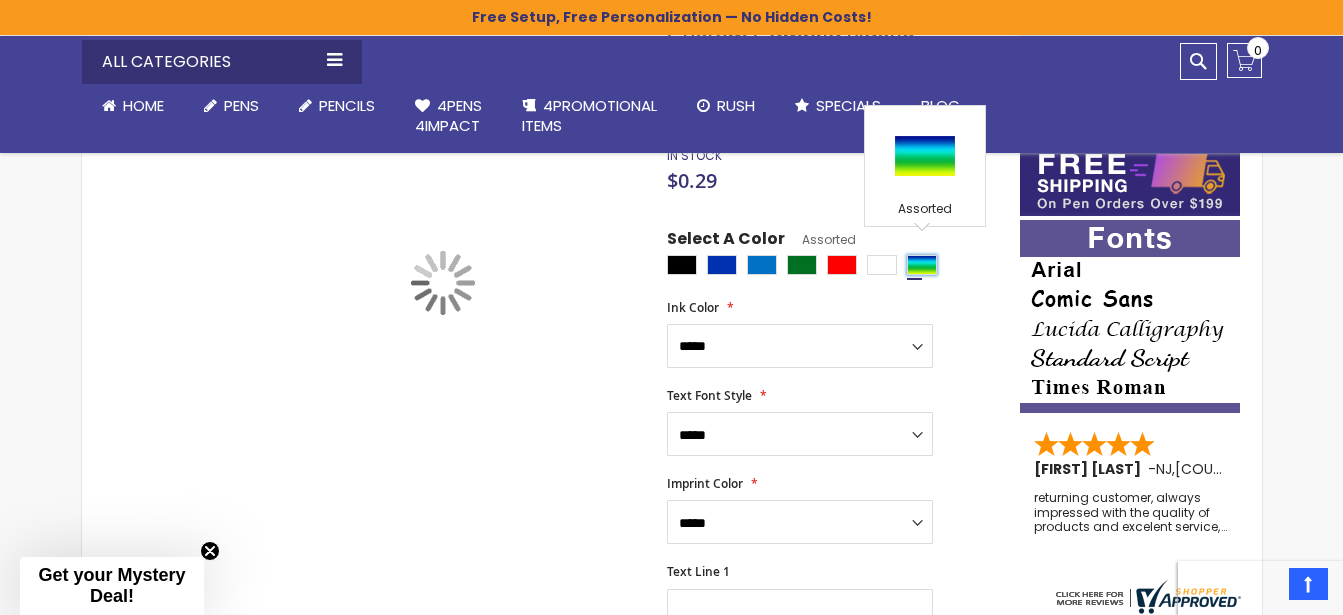 type on "****" 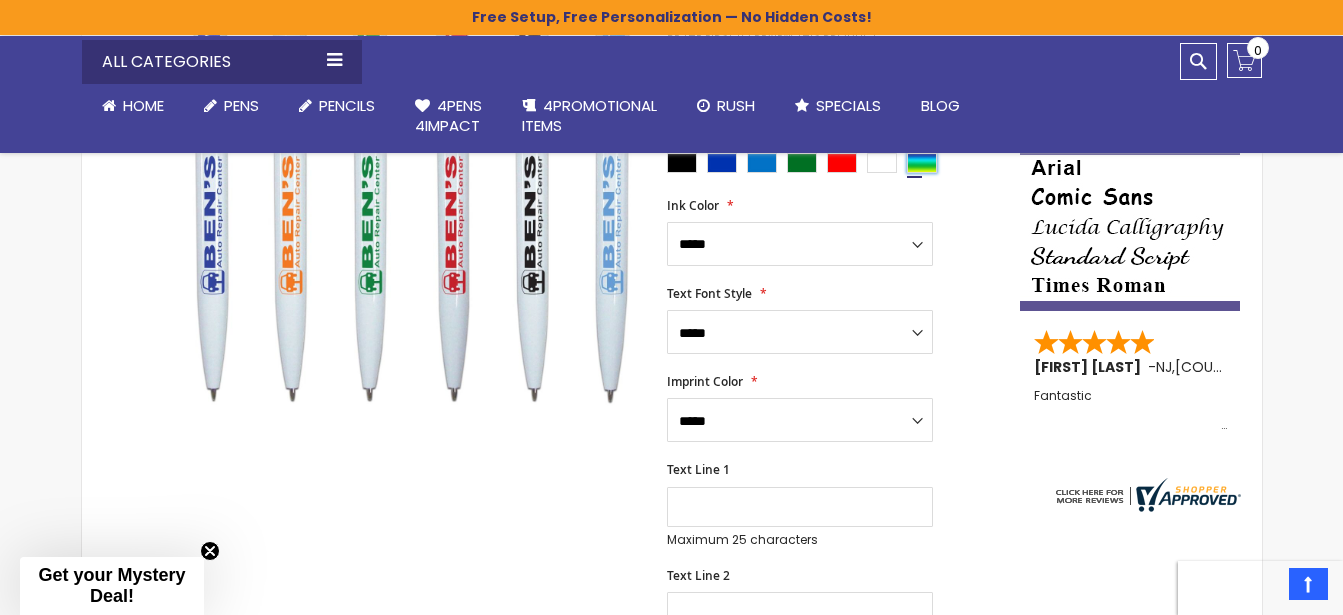 scroll, scrollTop: 547, scrollLeft: 0, axis: vertical 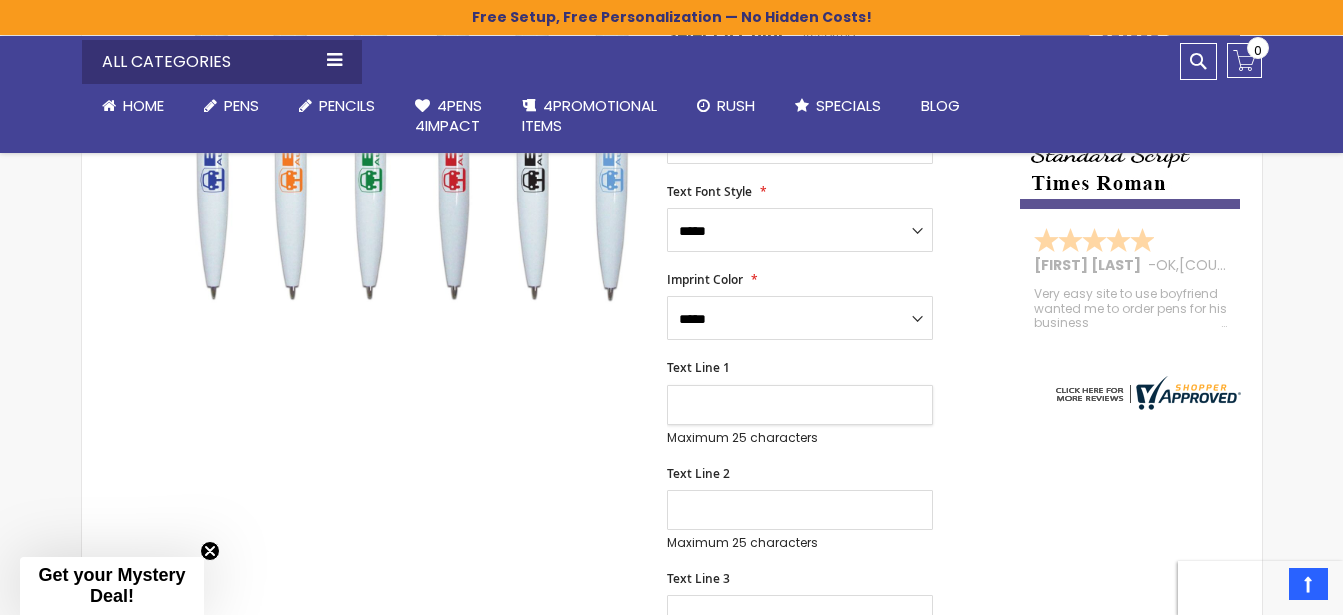 click on "Text Line 1" at bounding box center [800, 405] 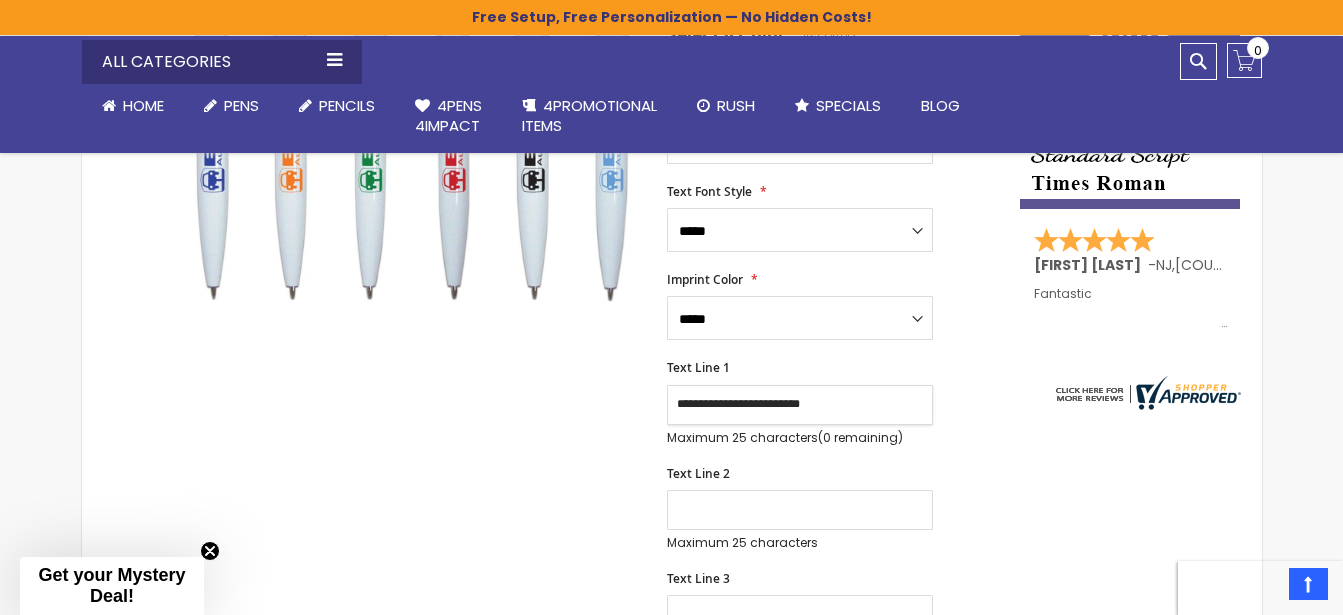 type on "**********" 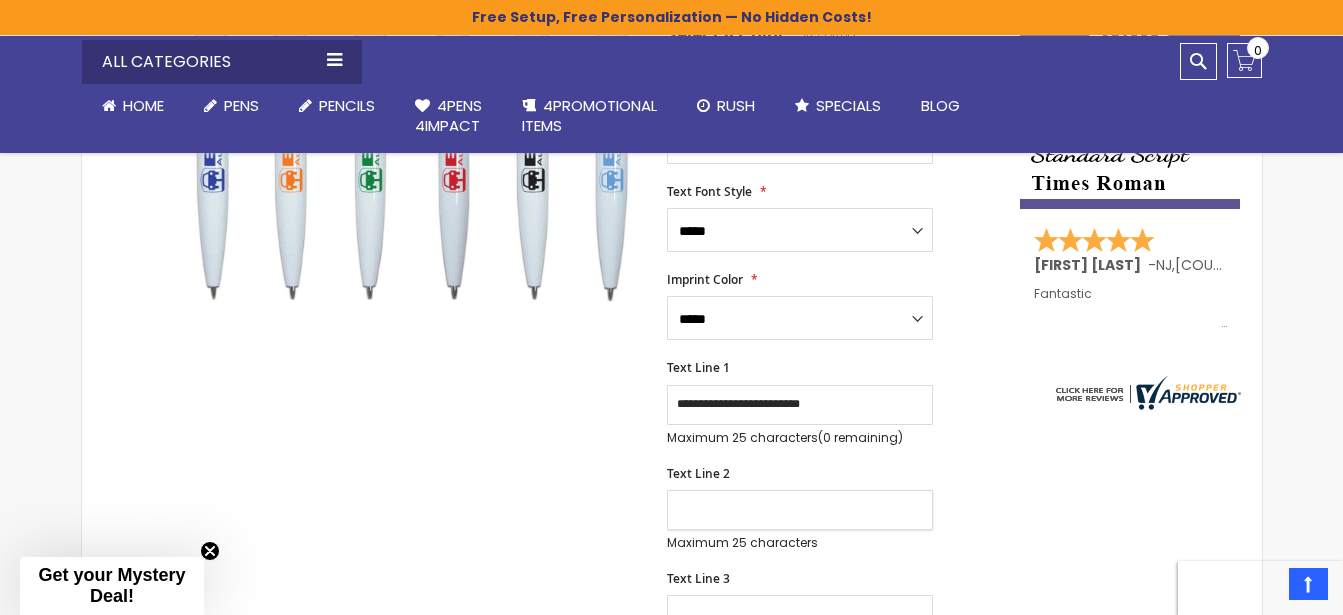 click on "Text Line 2" at bounding box center (800, 510) 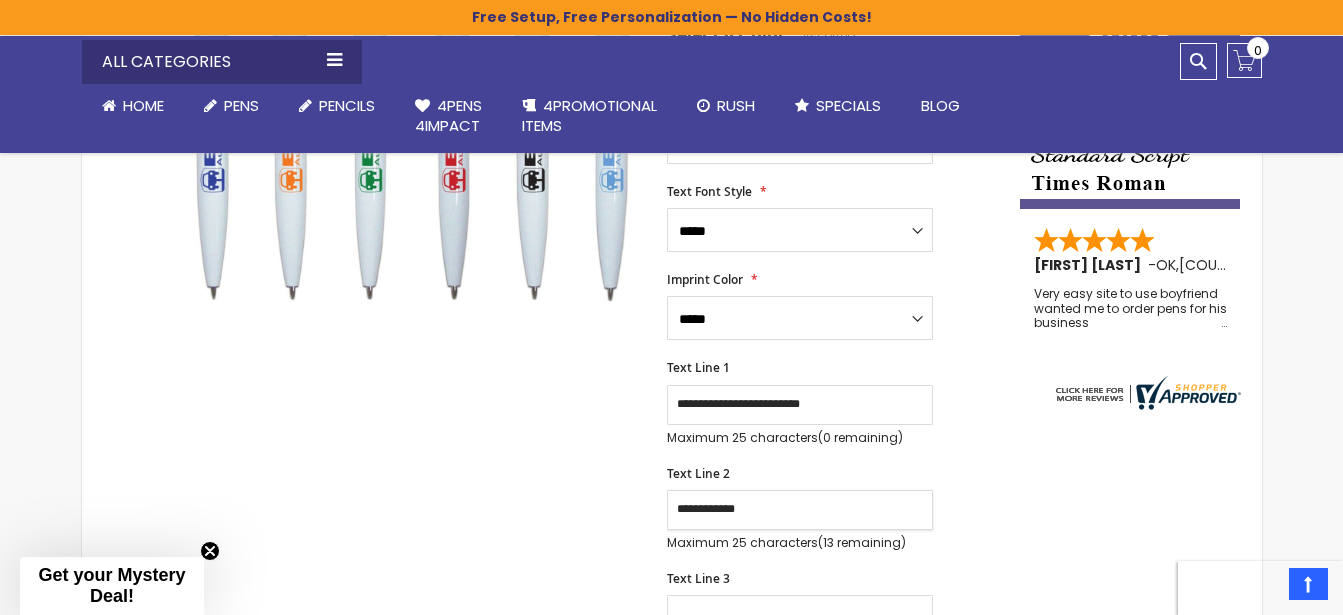 scroll, scrollTop: 649, scrollLeft: 0, axis: vertical 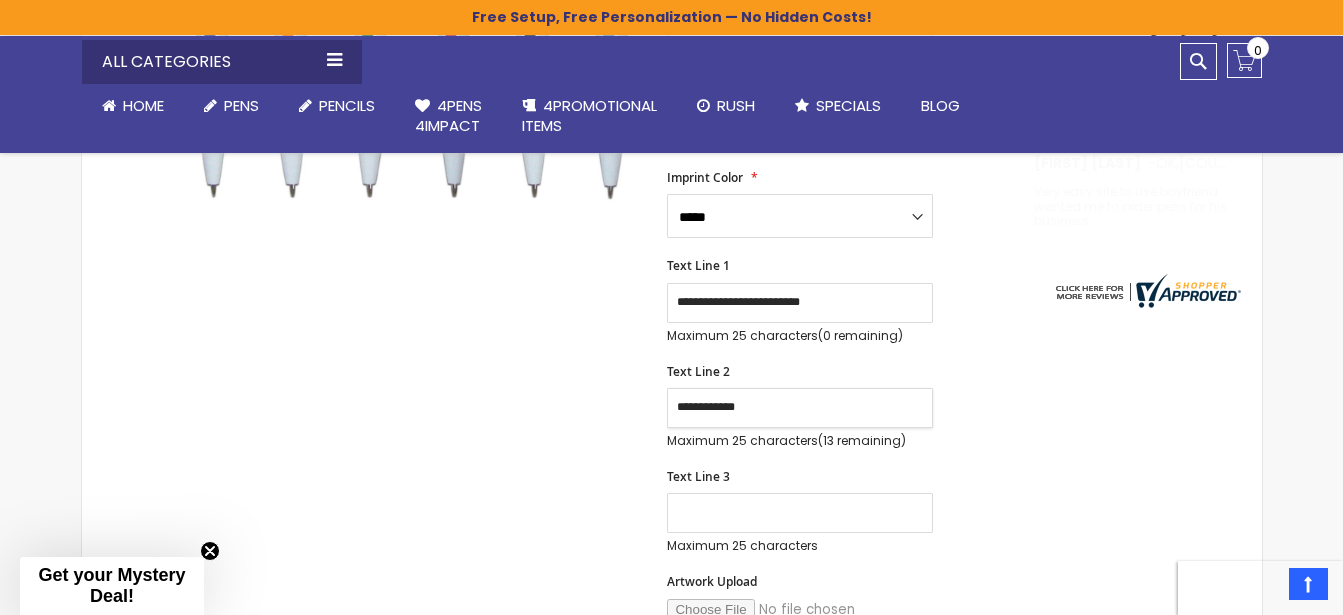 type on "**********" 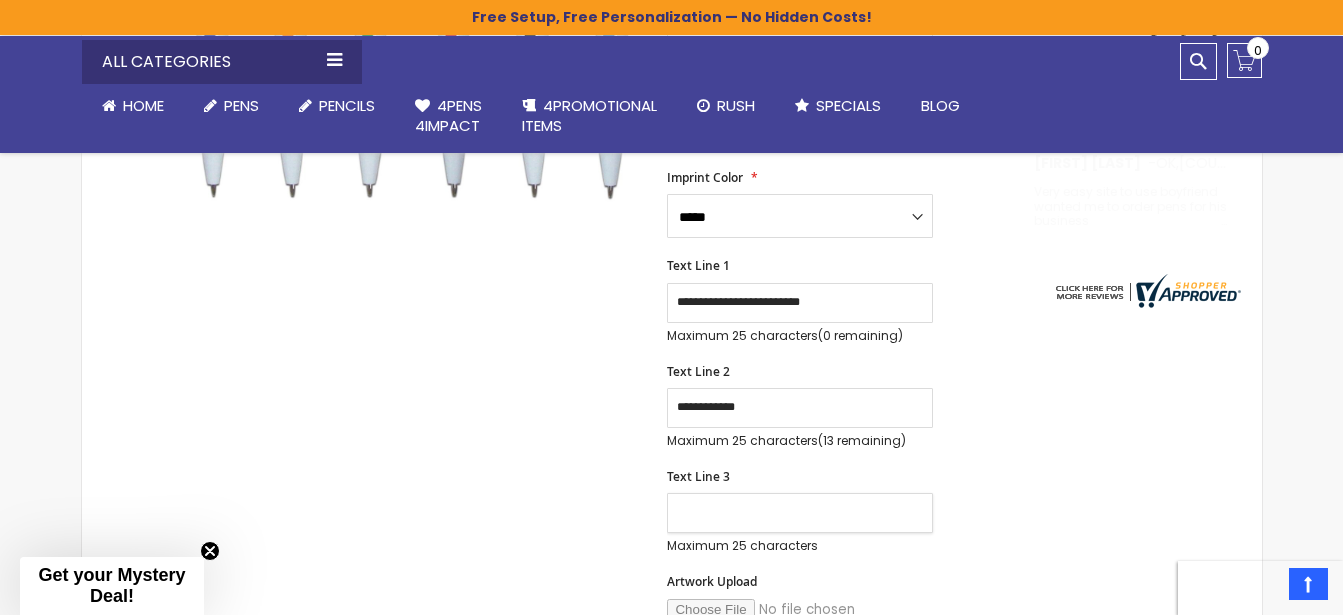 click on "Text Line 3" at bounding box center [800, 513] 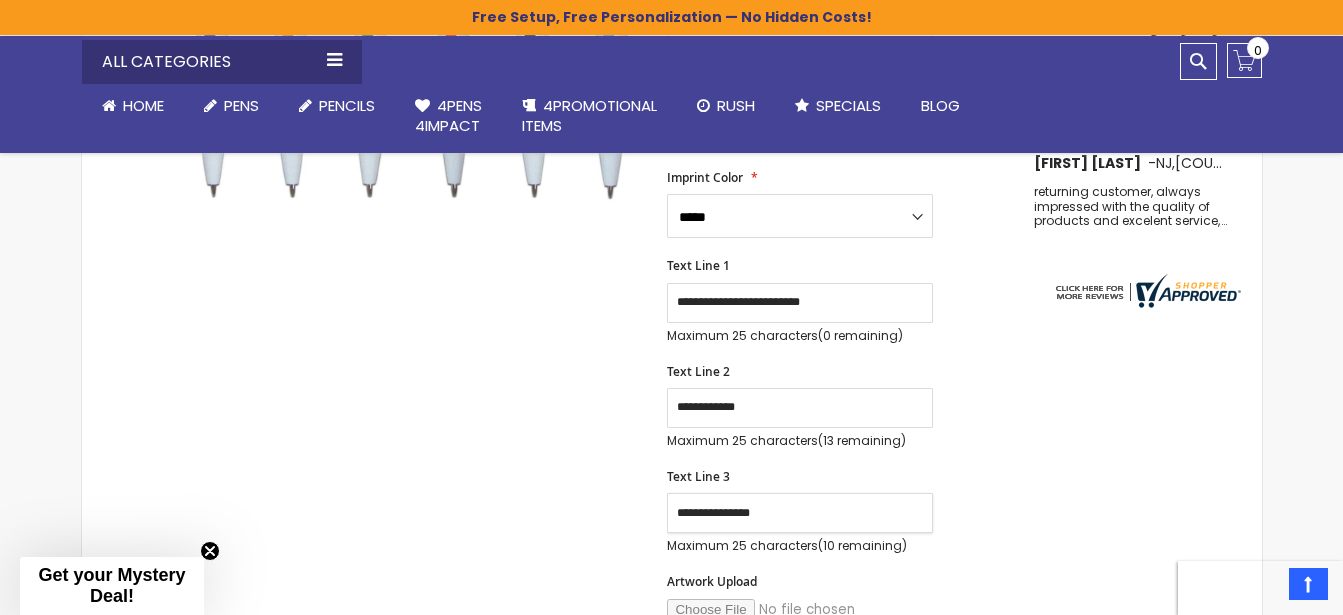 type on "**********" 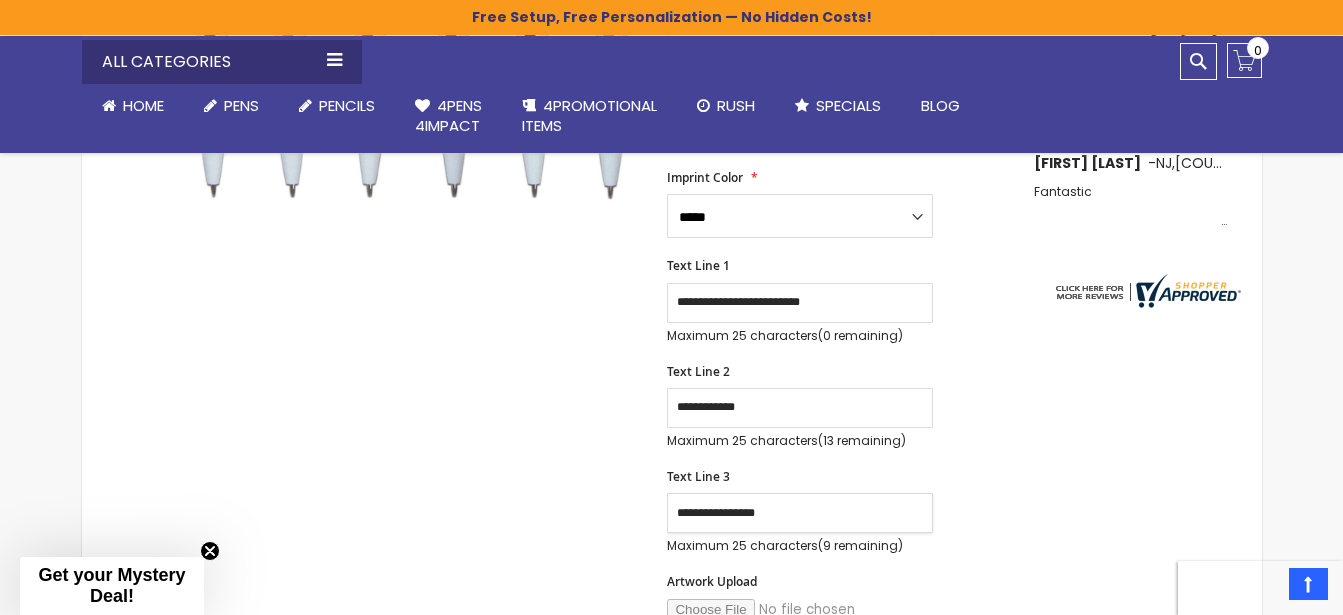 drag, startPoint x: 771, startPoint y: 498, endPoint x: 673, endPoint y: 487, distance: 98.61542 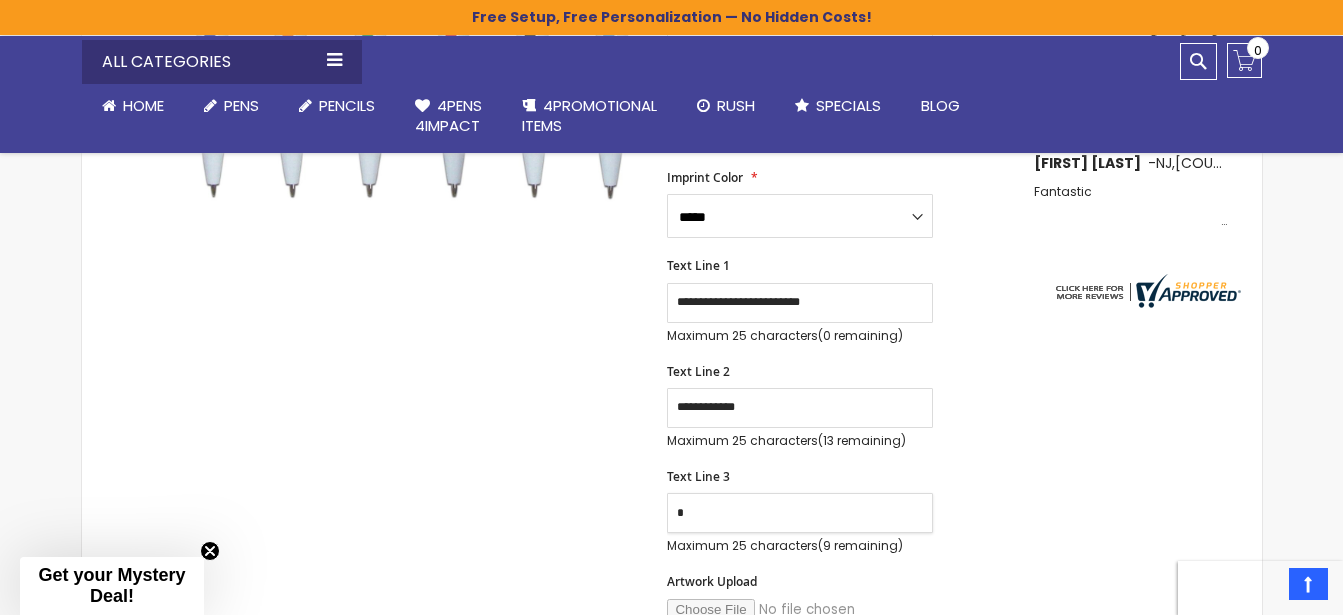 type 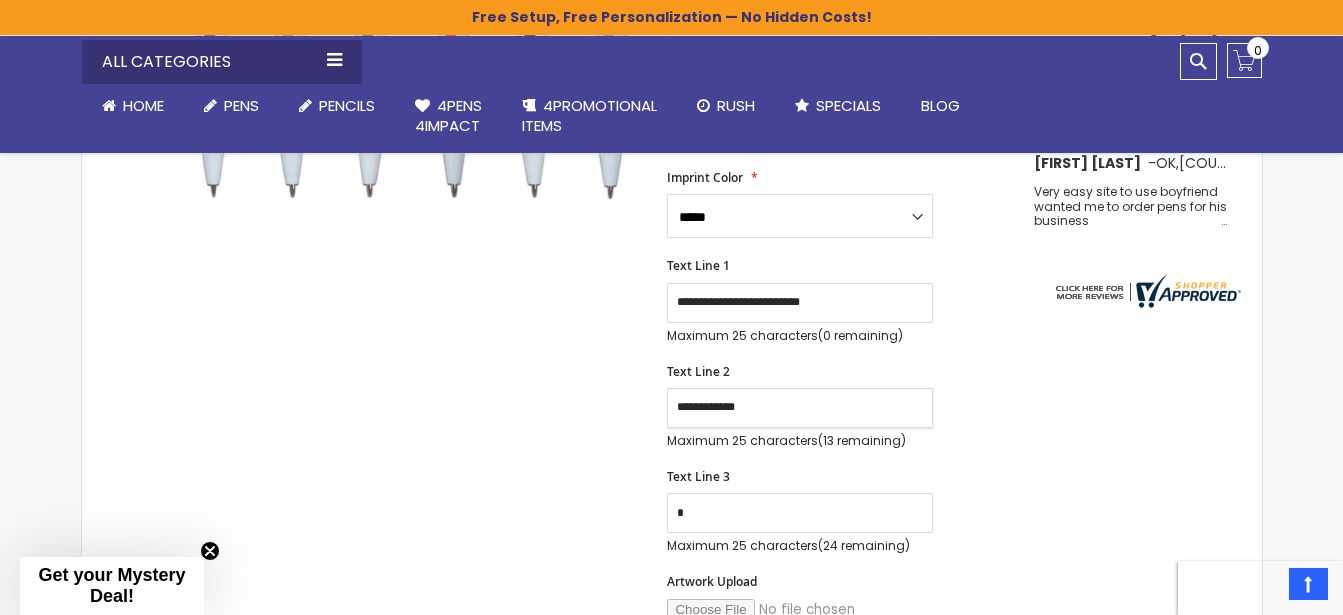 paste on "**********" 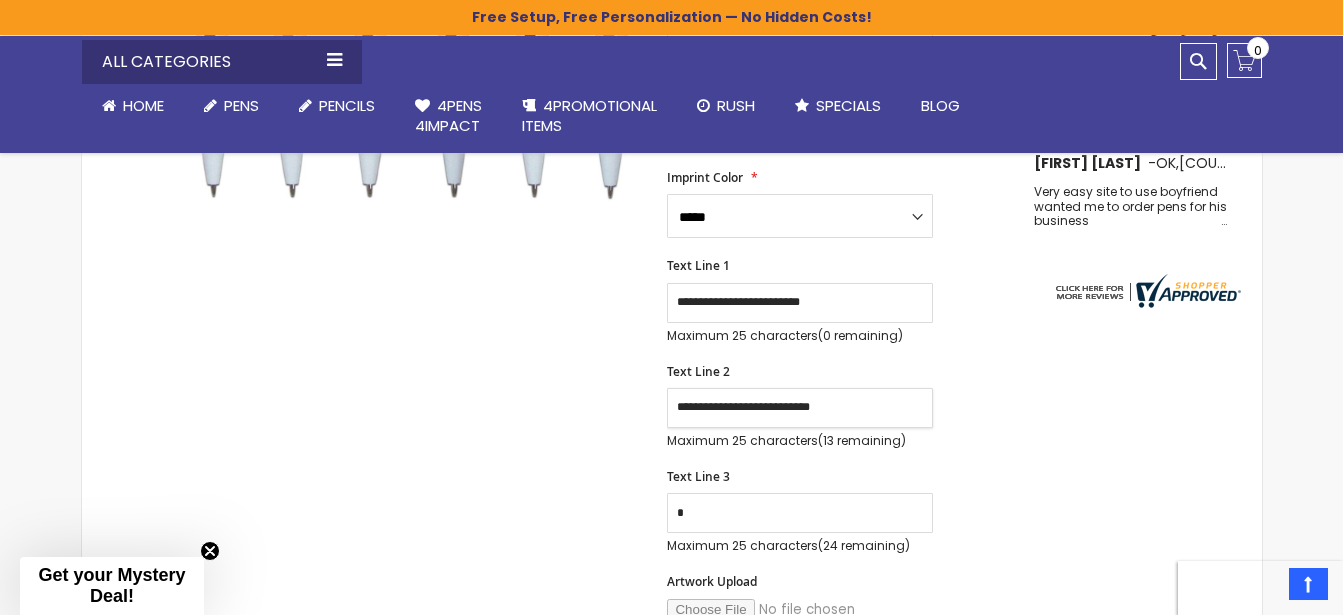 click on "**********" at bounding box center [800, 408] 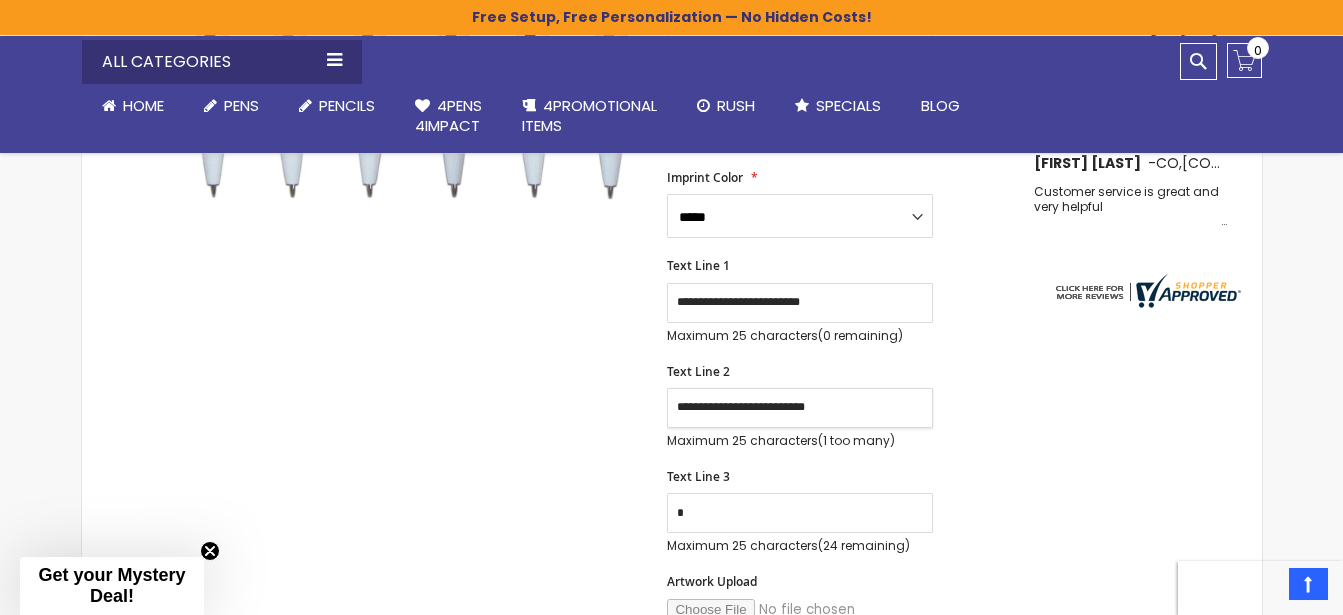type on "**********" 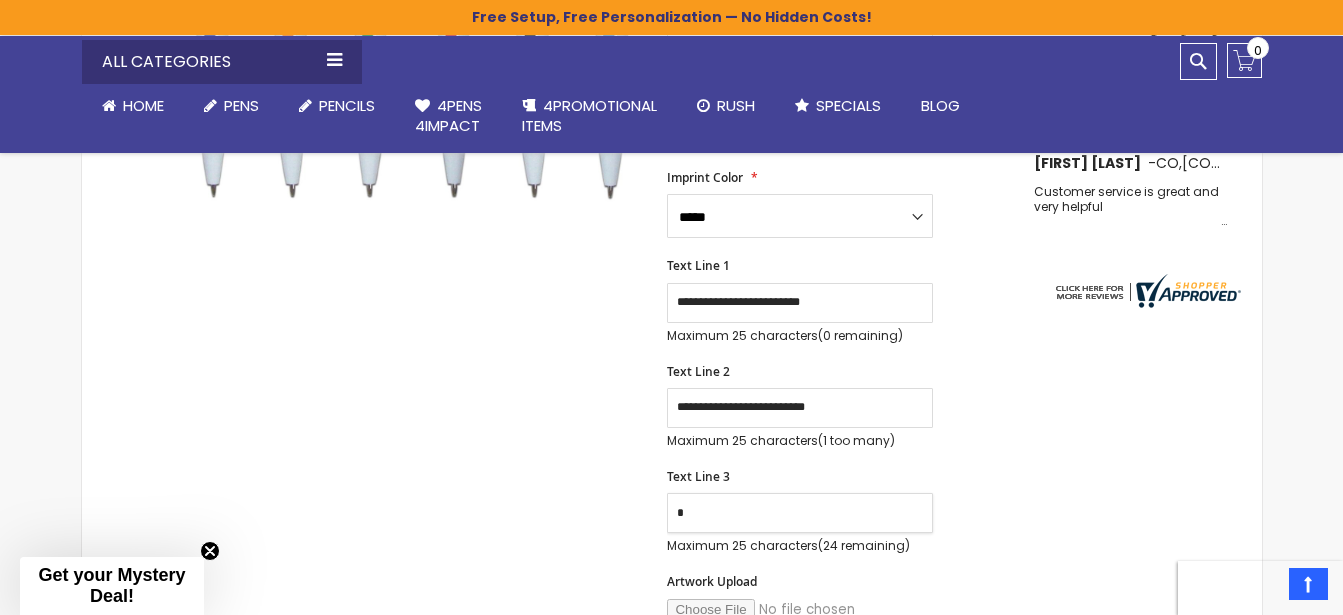 click on "Text Line 3" at bounding box center (800, 513) 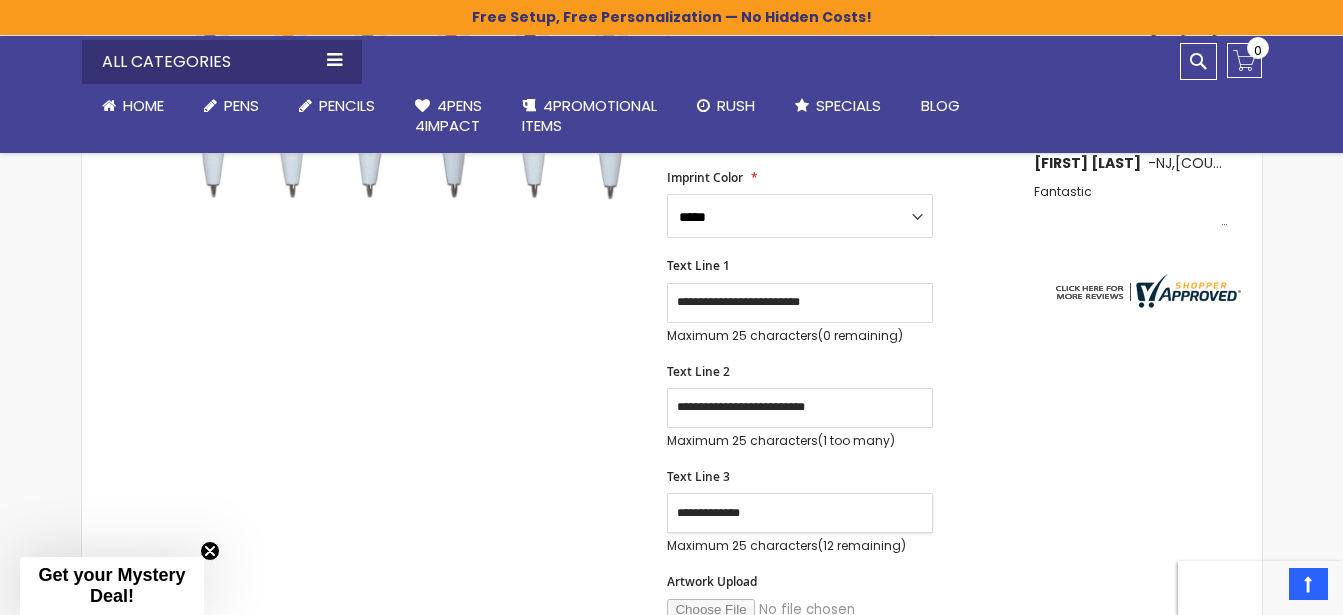 scroll, scrollTop: 751, scrollLeft: 0, axis: vertical 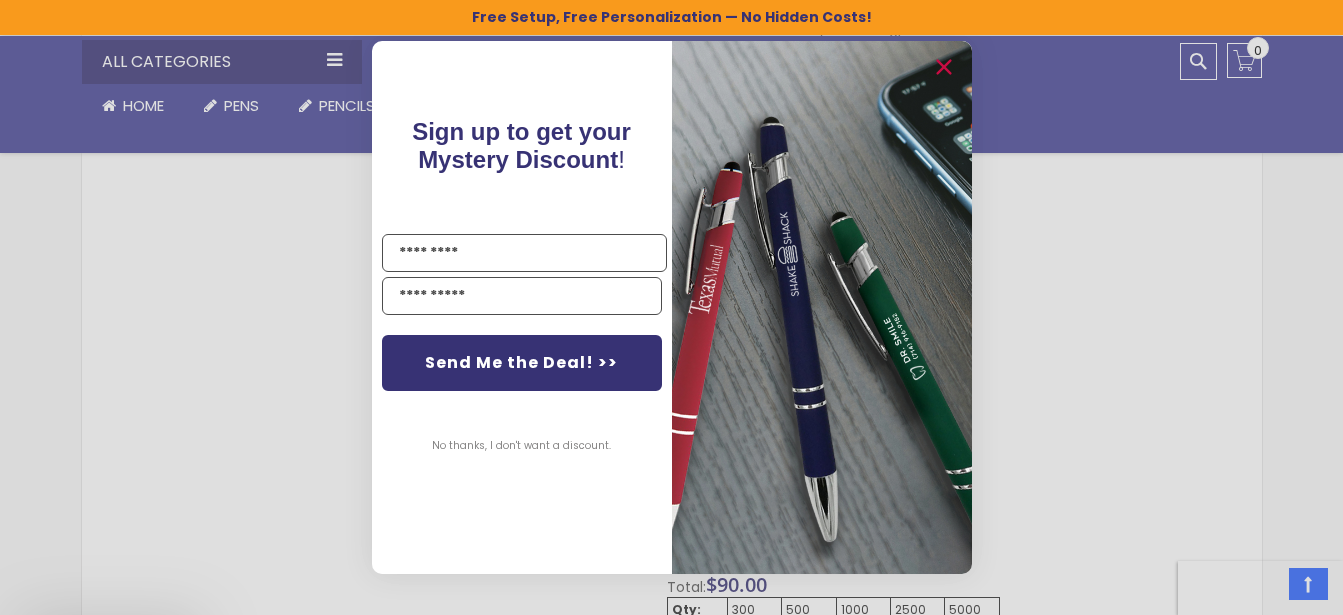 type on "**********" 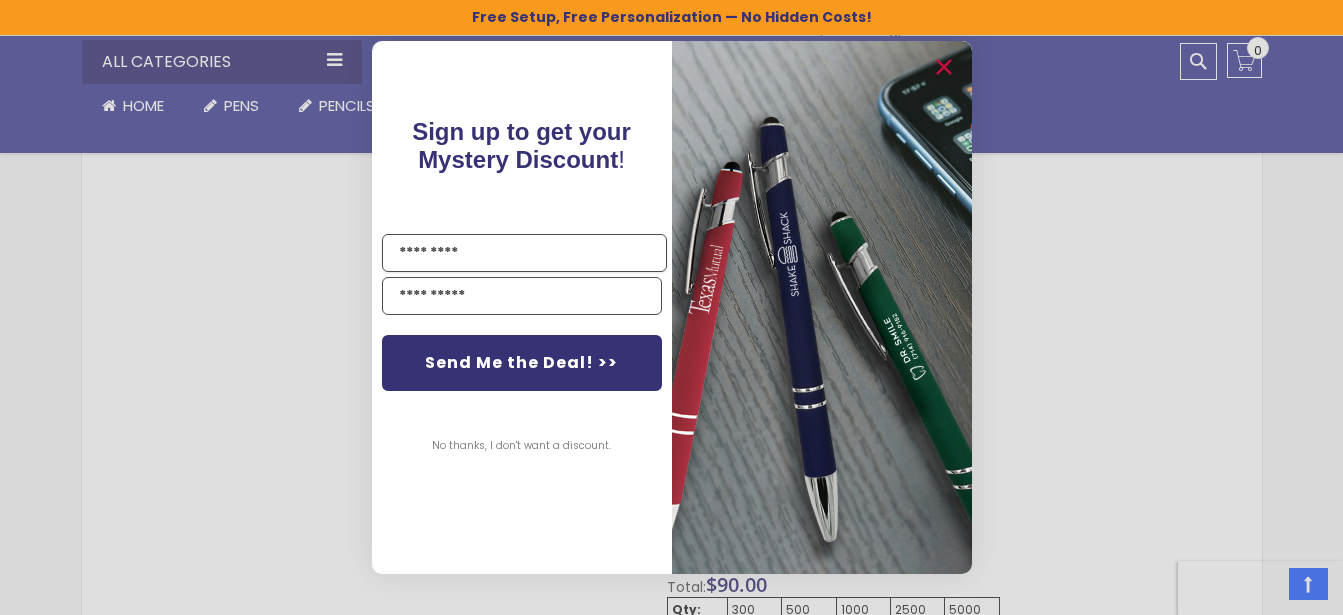 scroll, scrollTop: 1363, scrollLeft: 0, axis: vertical 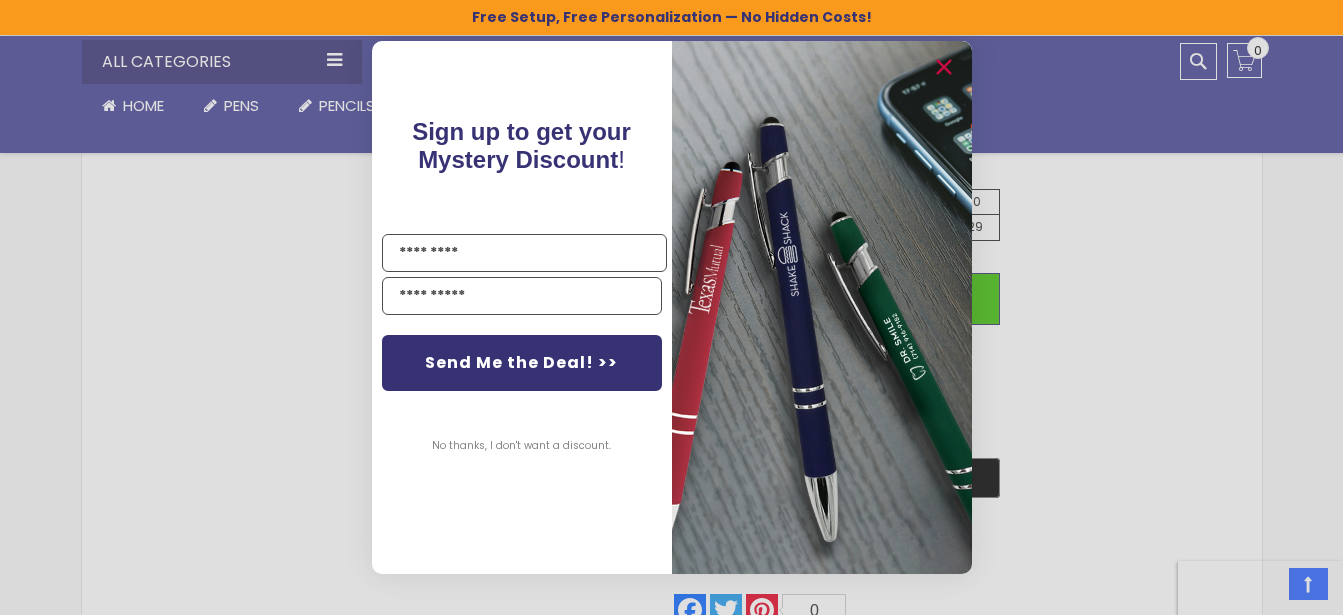 click at bounding box center (822, 307) 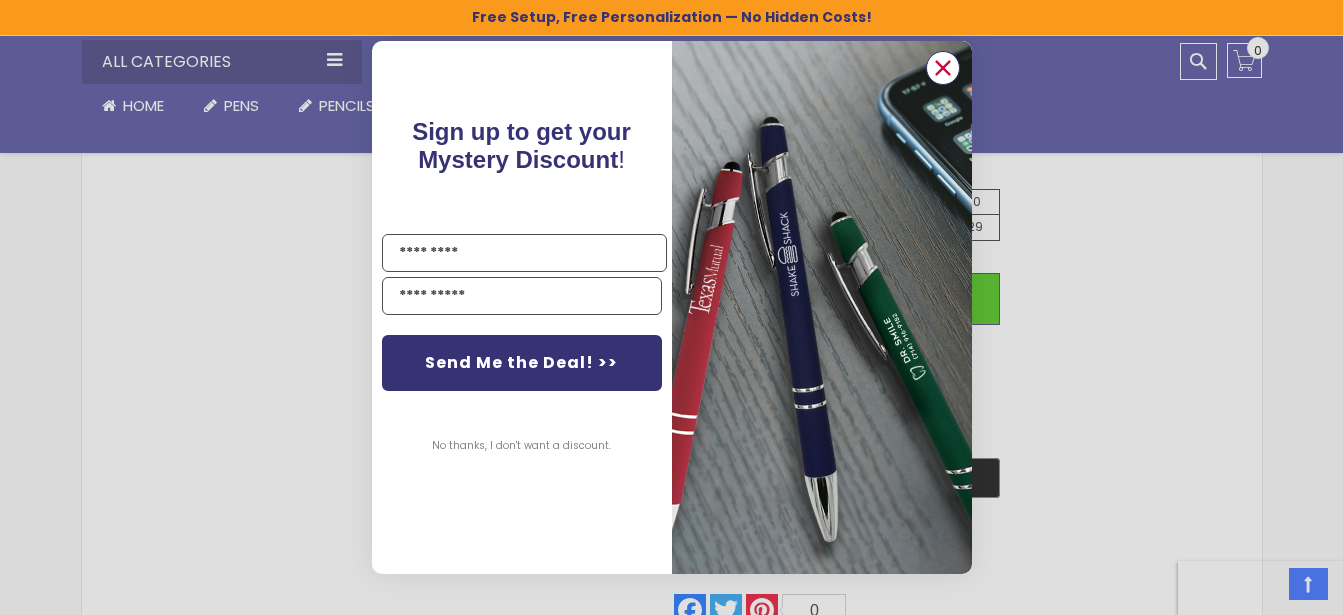 click 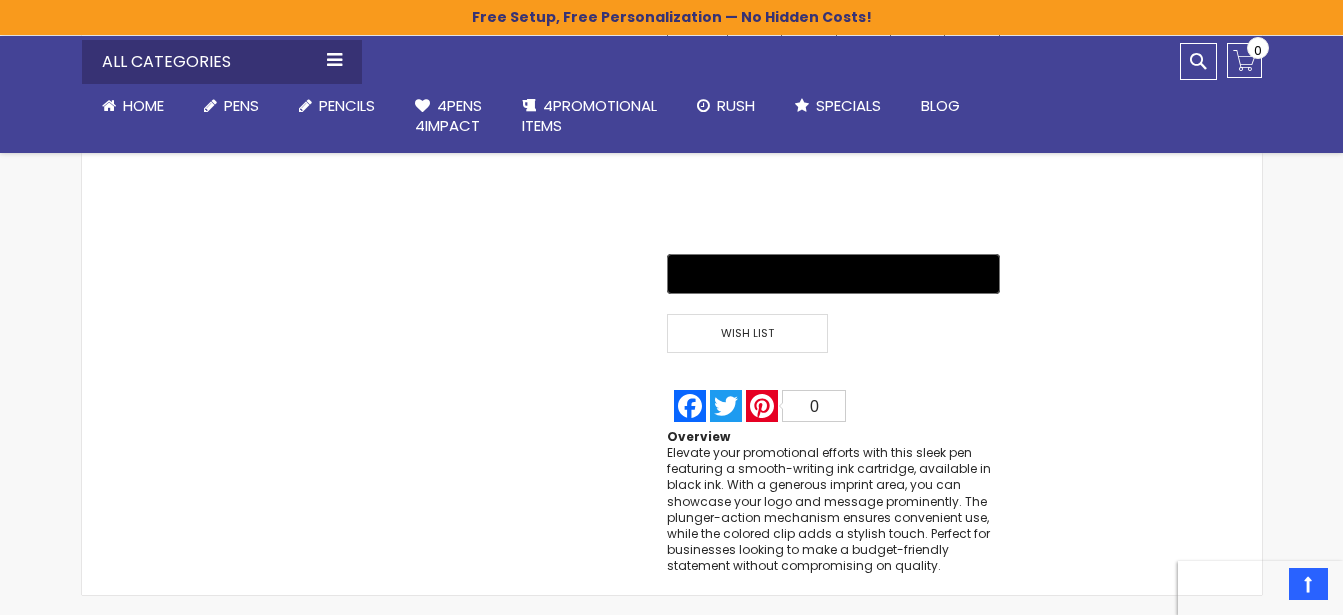 scroll, scrollTop: 1159, scrollLeft: 0, axis: vertical 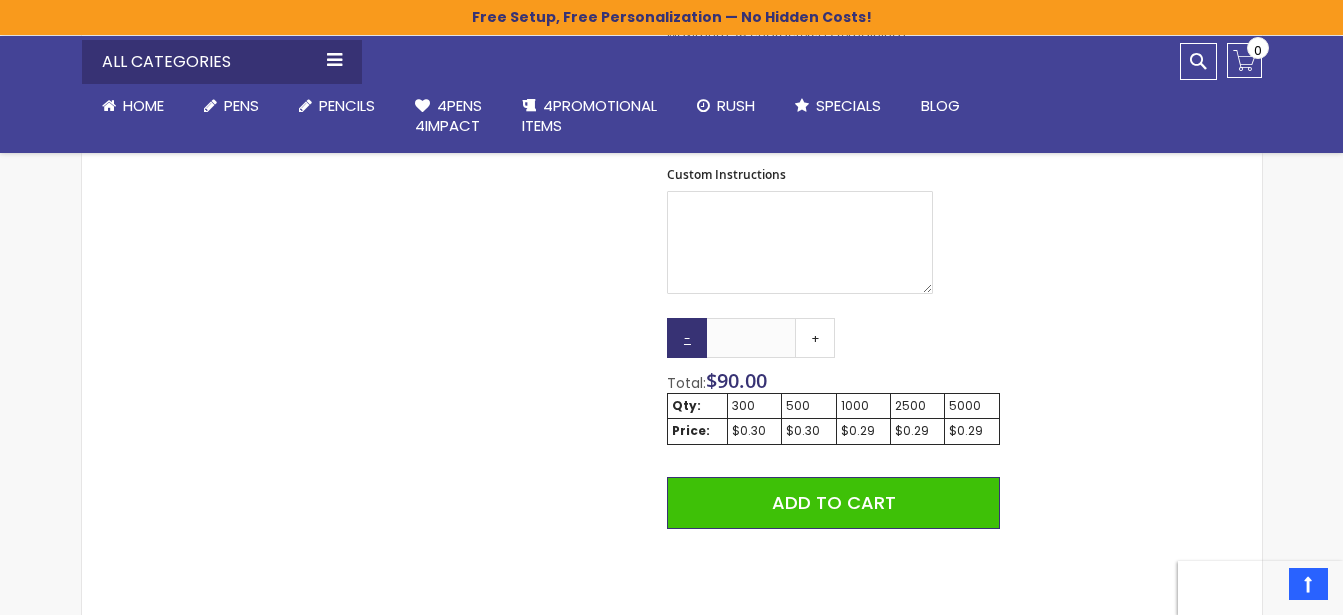 click on "-" at bounding box center (687, 338) 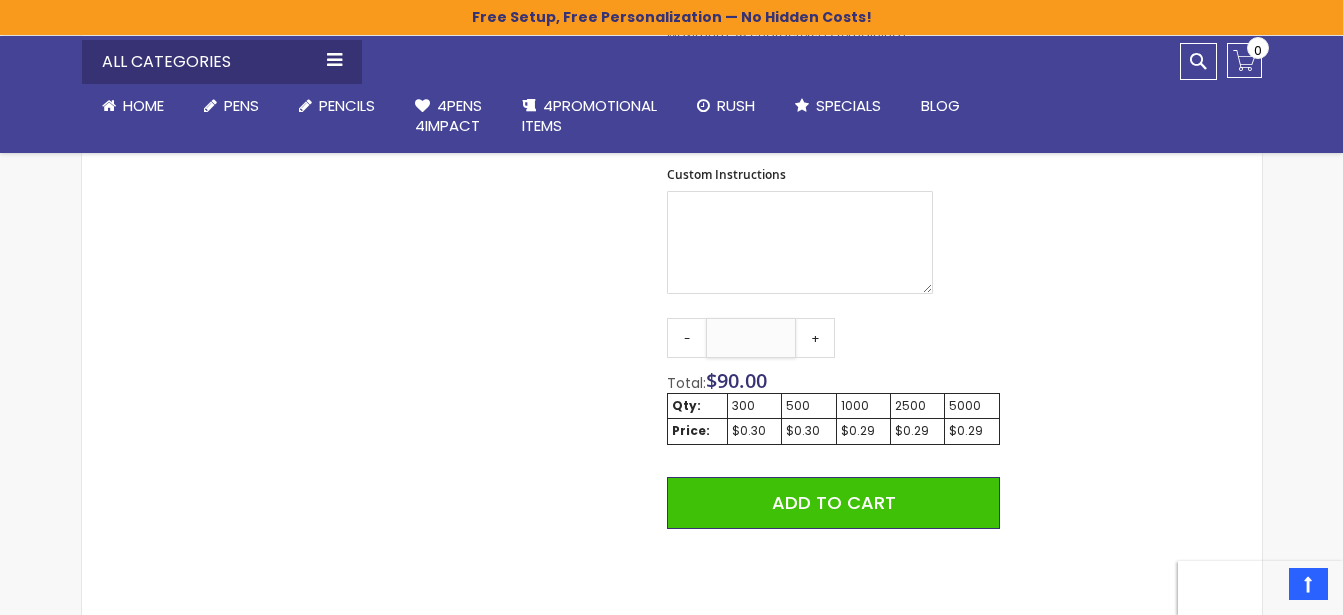 drag, startPoint x: 765, startPoint y: 320, endPoint x: 712, endPoint y: 309, distance: 54.129475 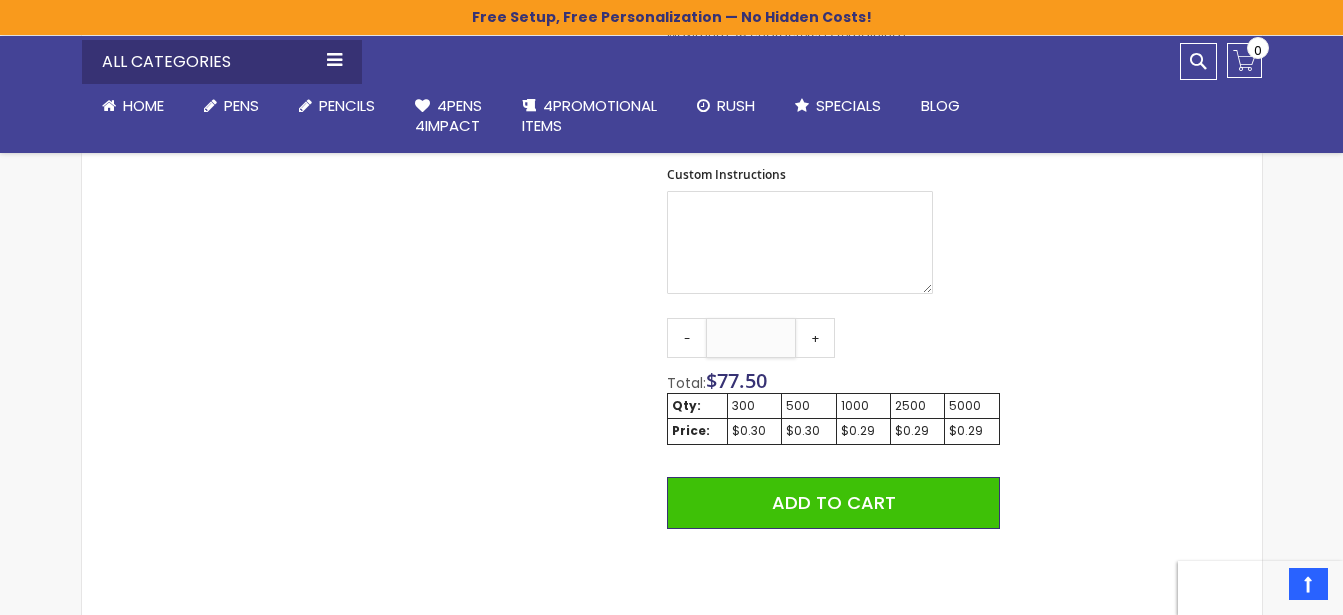type on "***" 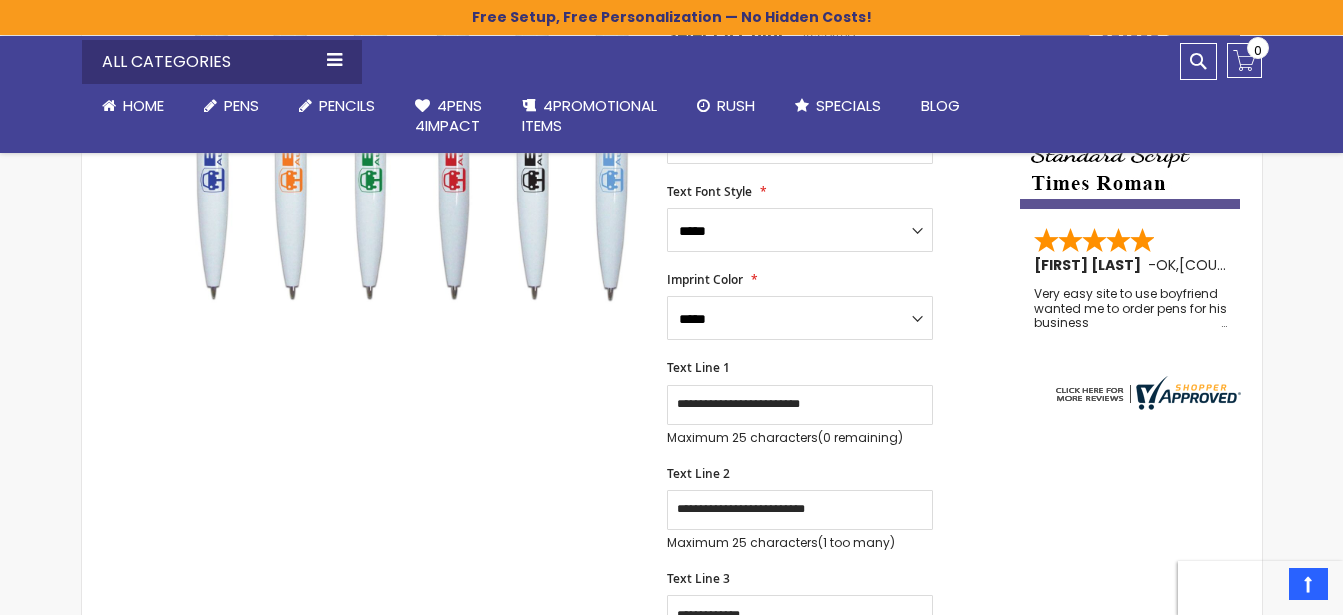 scroll, scrollTop: 649, scrollLeft: 0, axis: vertical 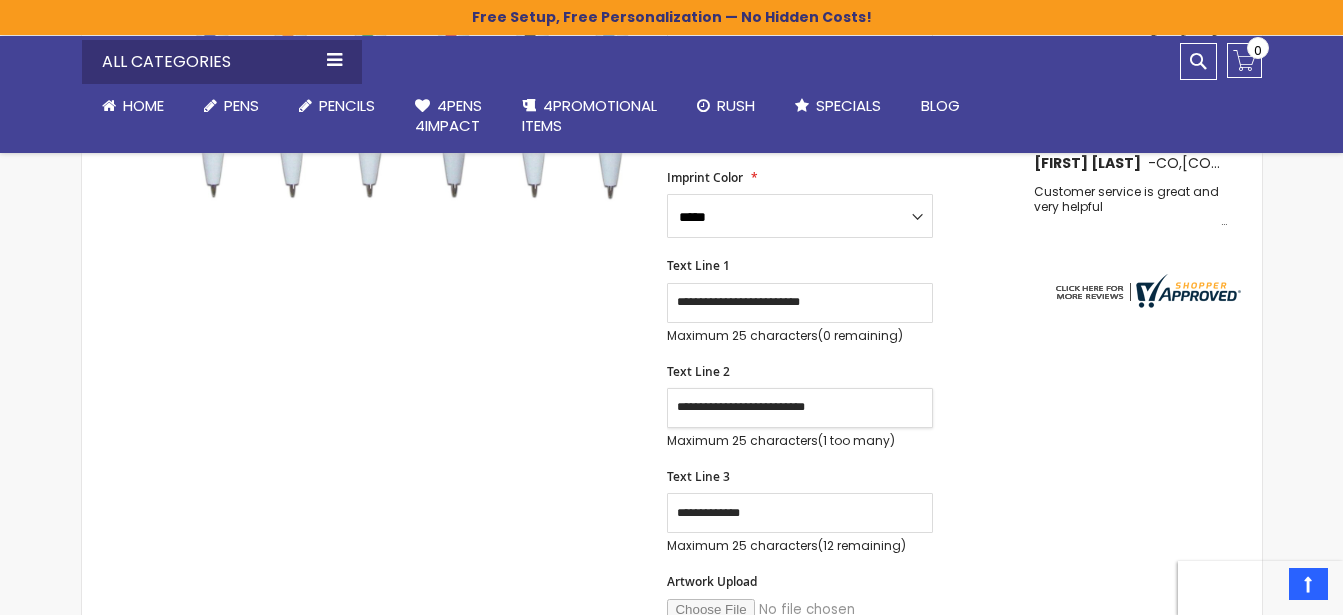 click on "**********" at bounding box center (800, 408) 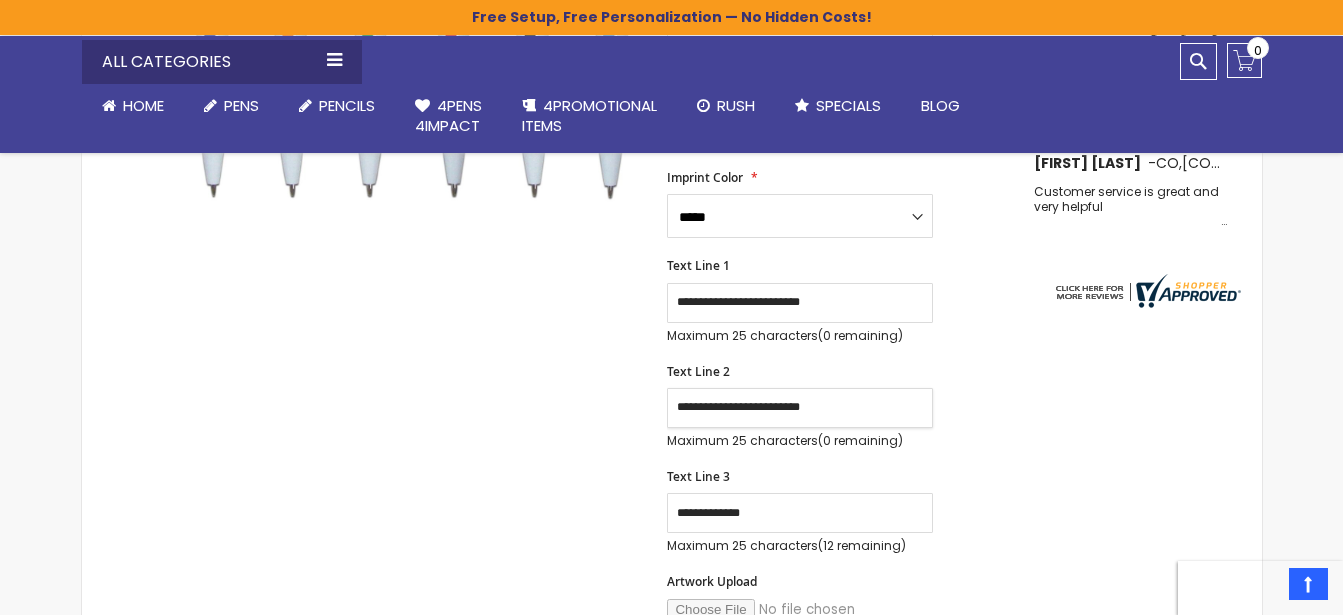 type on "**********" 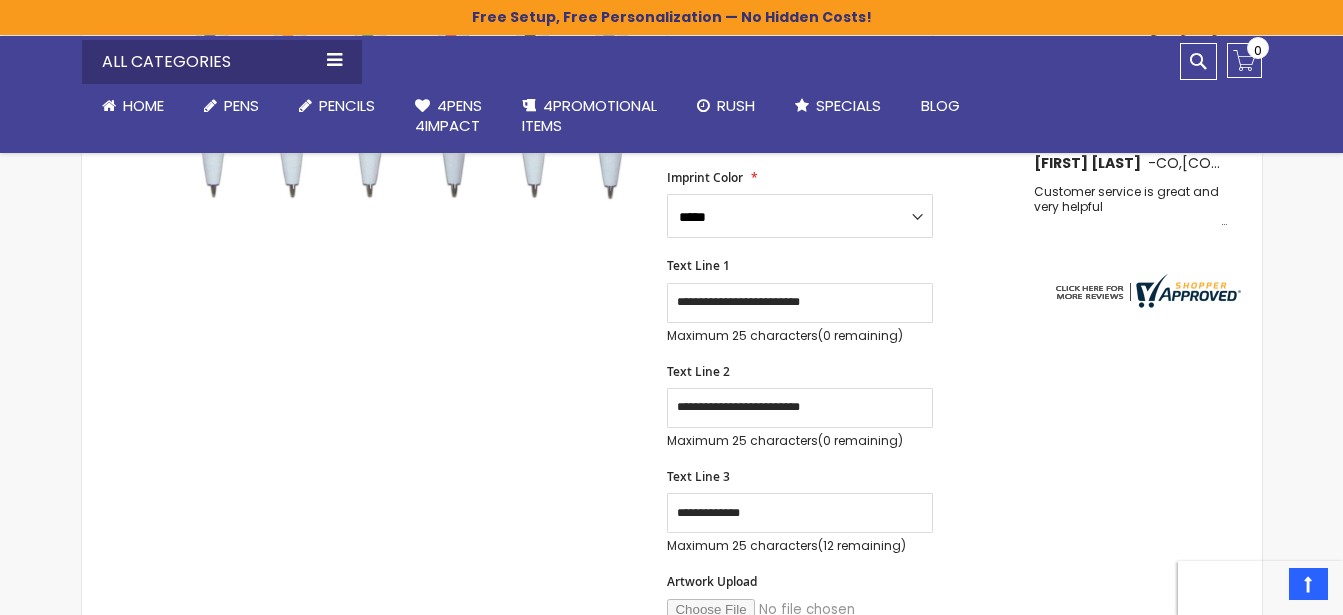 click on "**********" at bounding box center [833, 406] 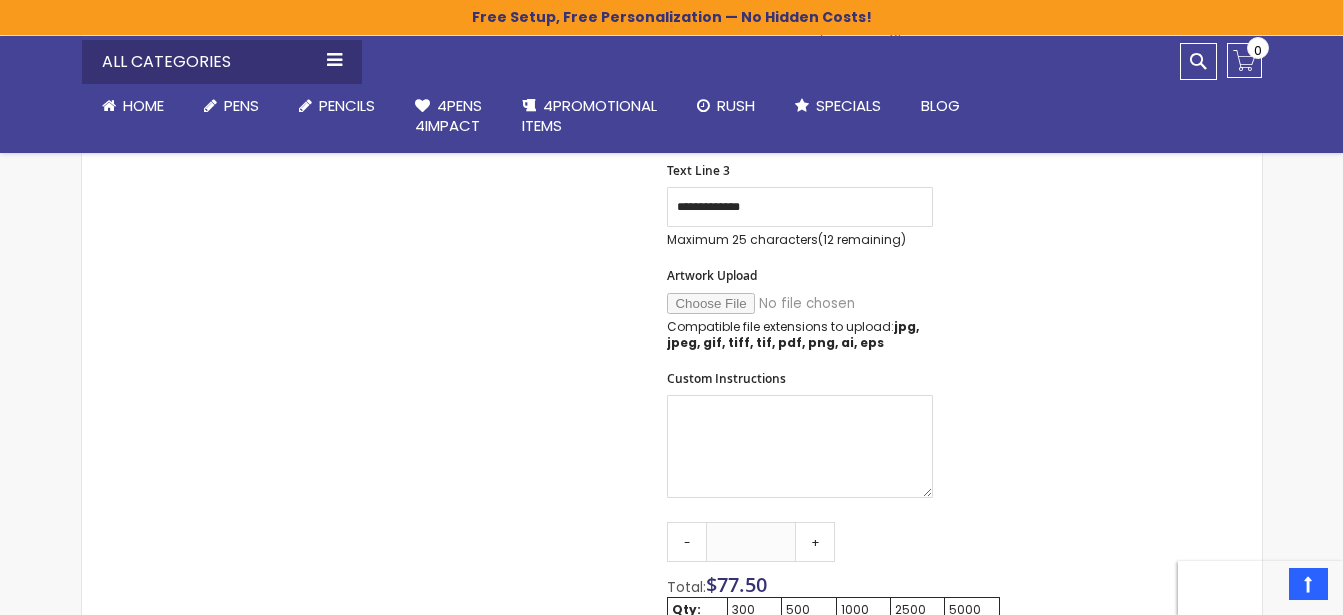 scroll, scrollTop: 1363, scrollLeft: 0, axis: vertical 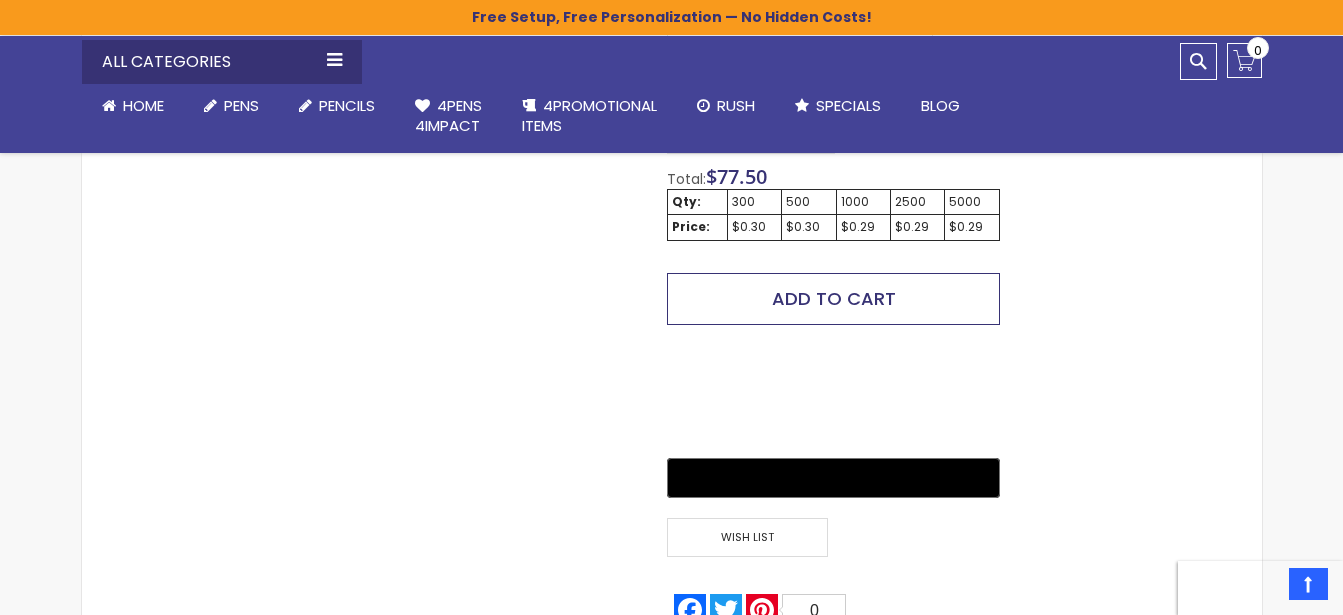 click on "Add to Cart" at bounding box center (834, 298) 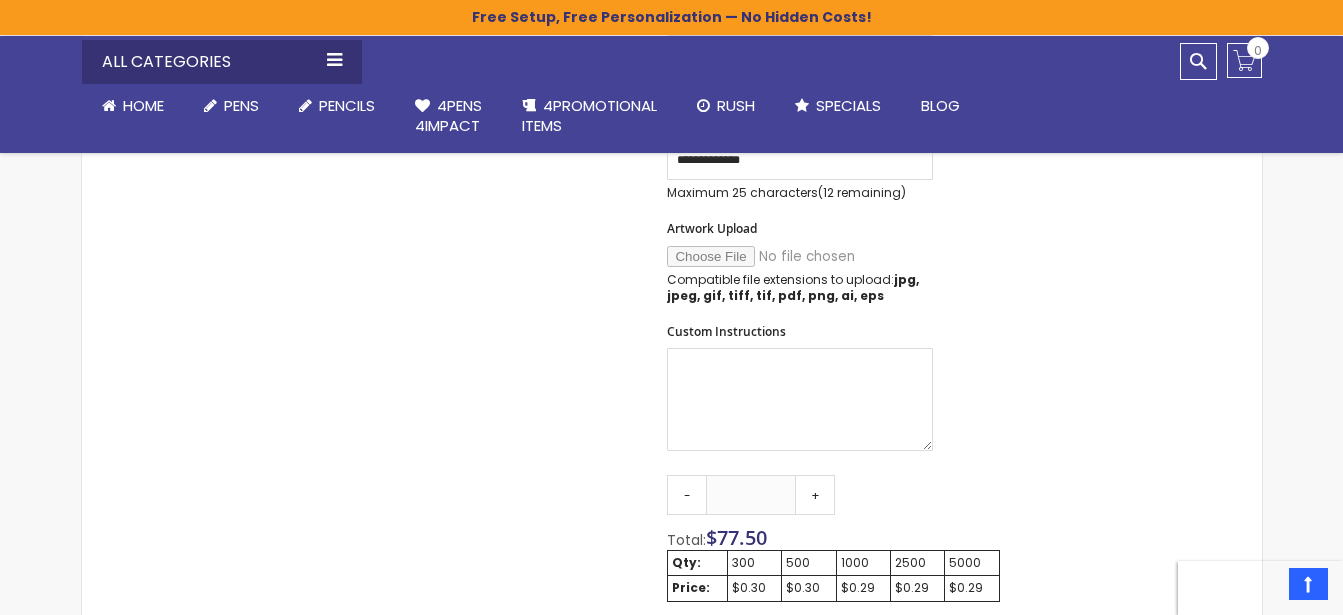 scroll, scrollTop: 537, scrollLeft: 0, axis: vertical 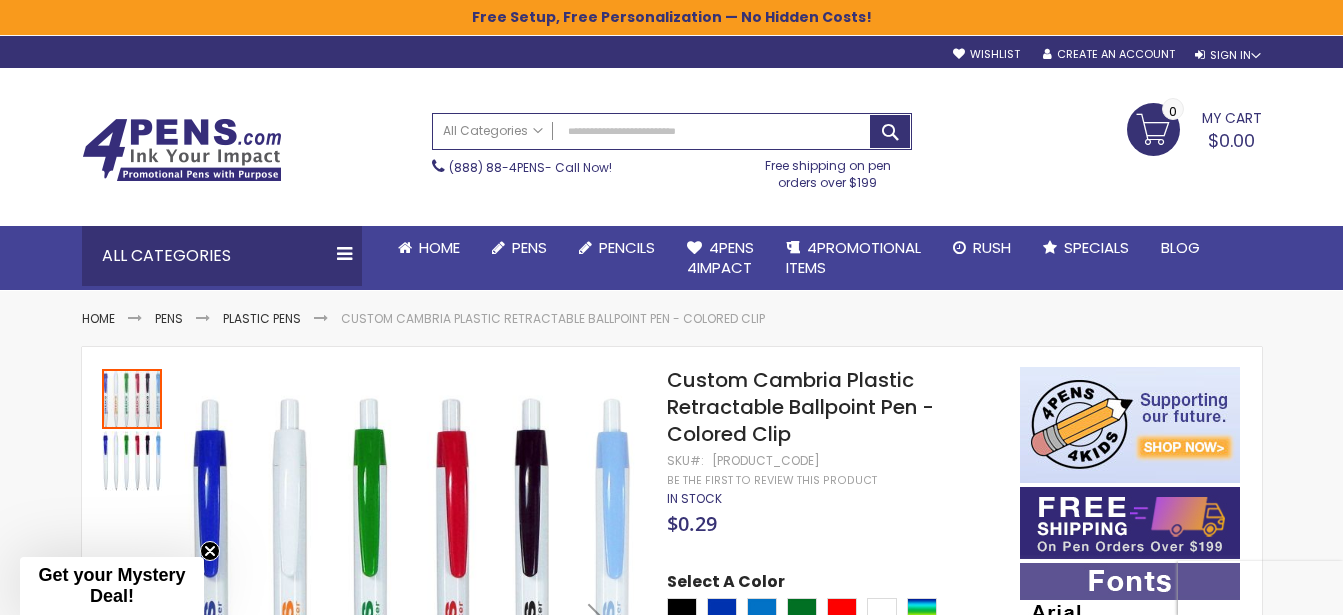 click on "My Cart" at bounding box center (1232, 116) 